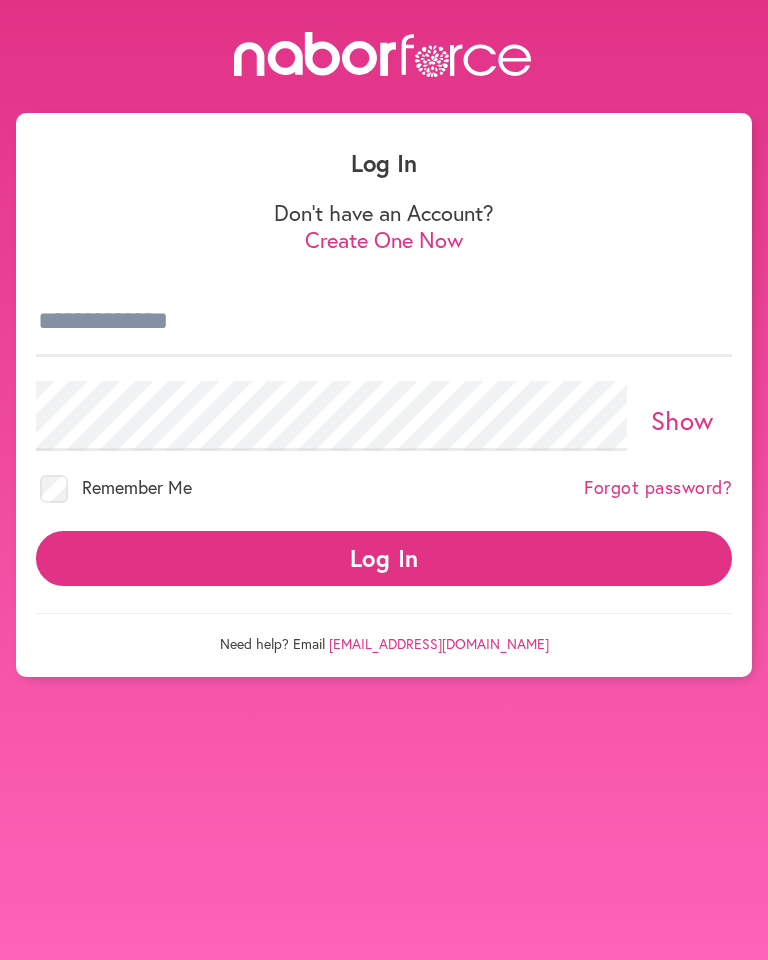 scroll, scrollTop: 0, scrollLeft: 0, axis: both 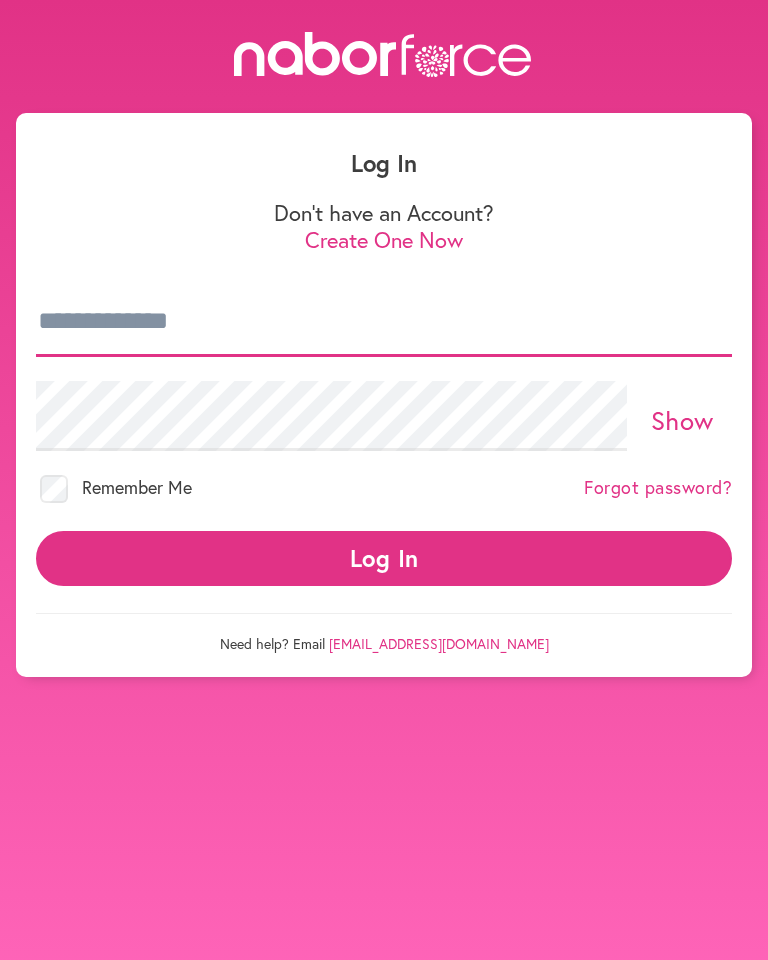 click at bounding box center [384, 322] 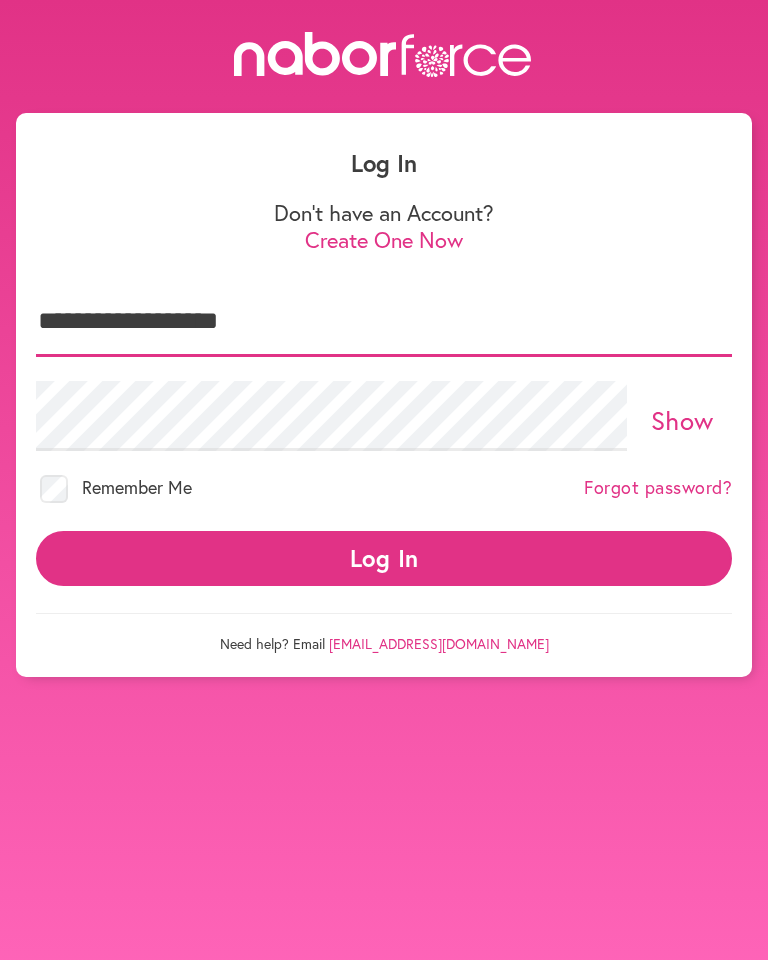 type on "**********" 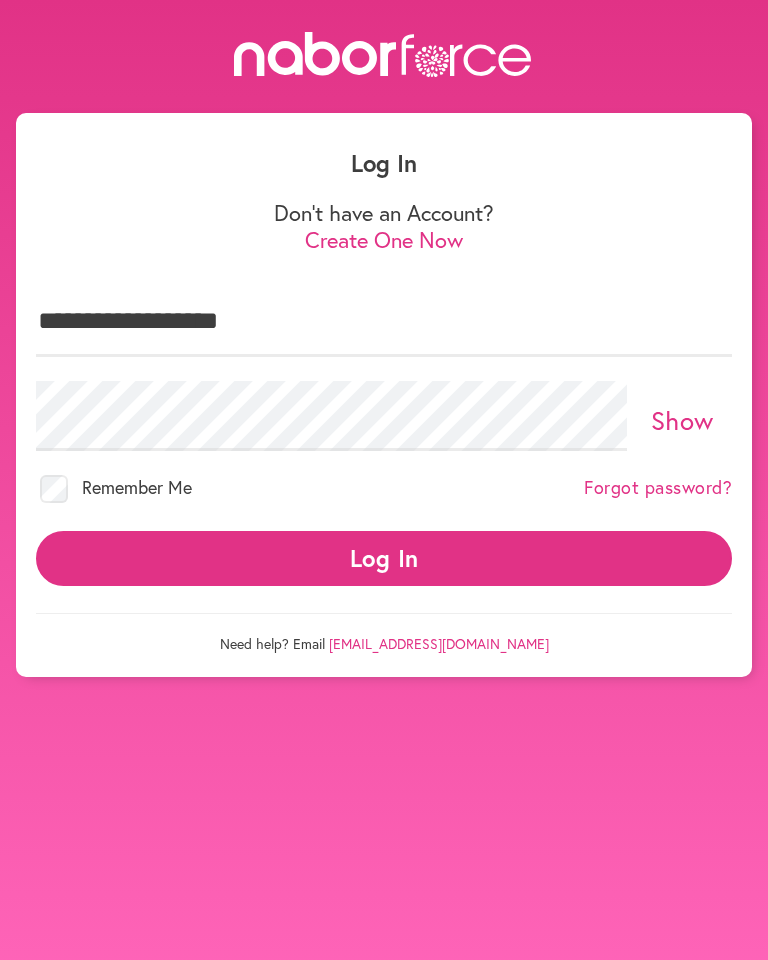 click on "Show" at bounding box center [682, 420] 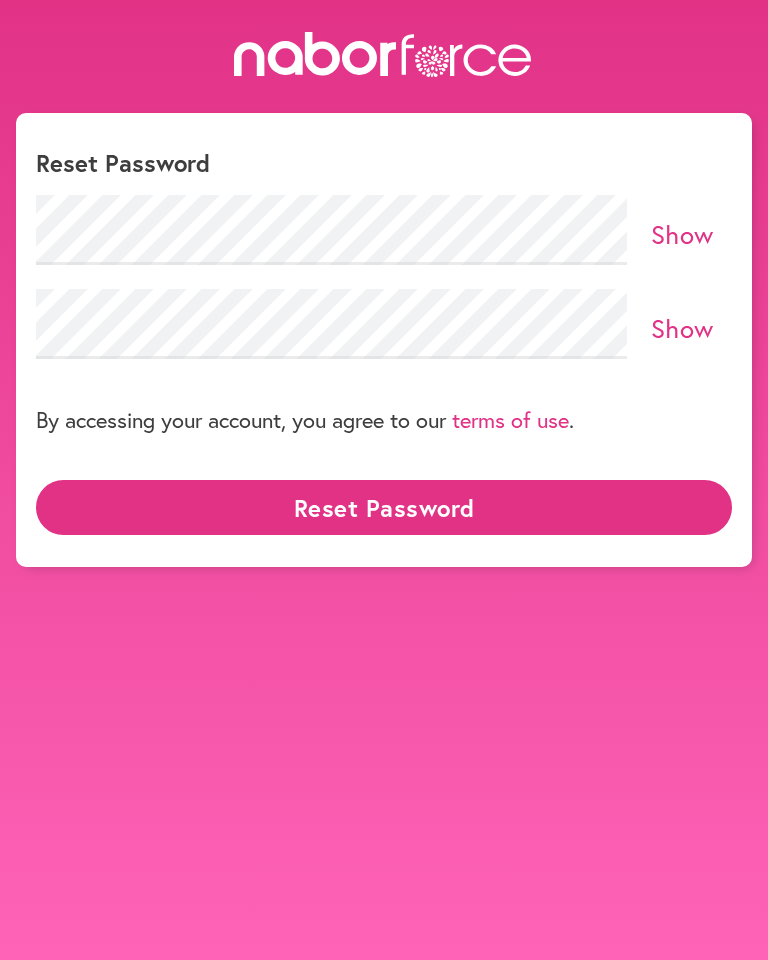 scroll, scrollTop: 0, scrollLeft: 0, axis: both 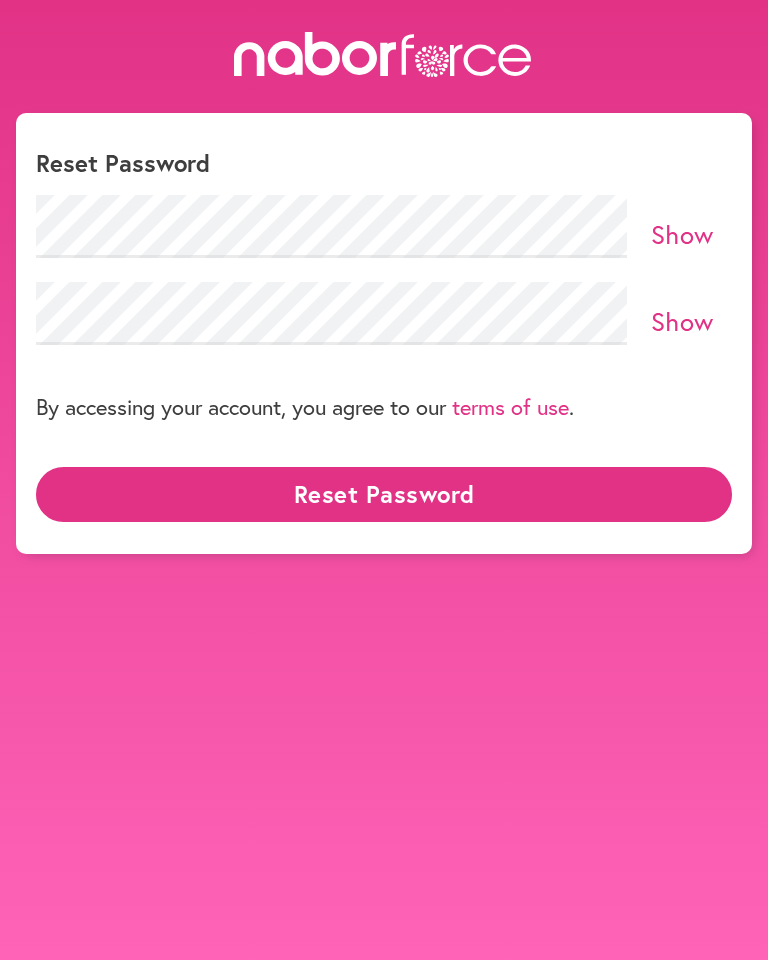 click on "Reset Password" at bounding box center [384, 494] 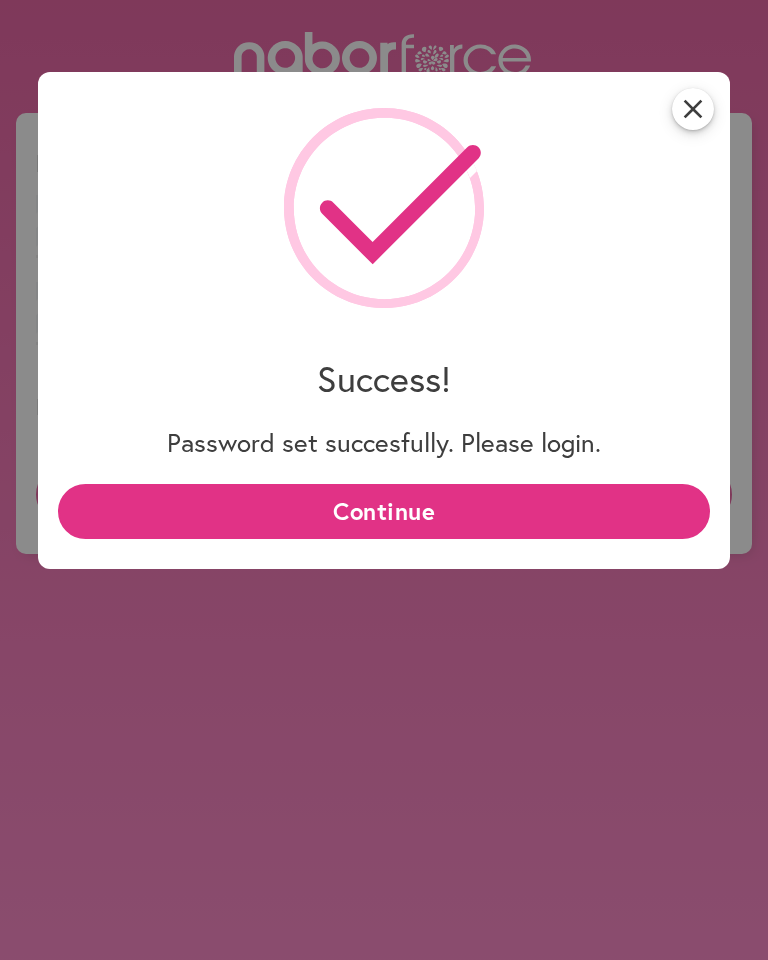click on "close" at bounding box center (693, 109) 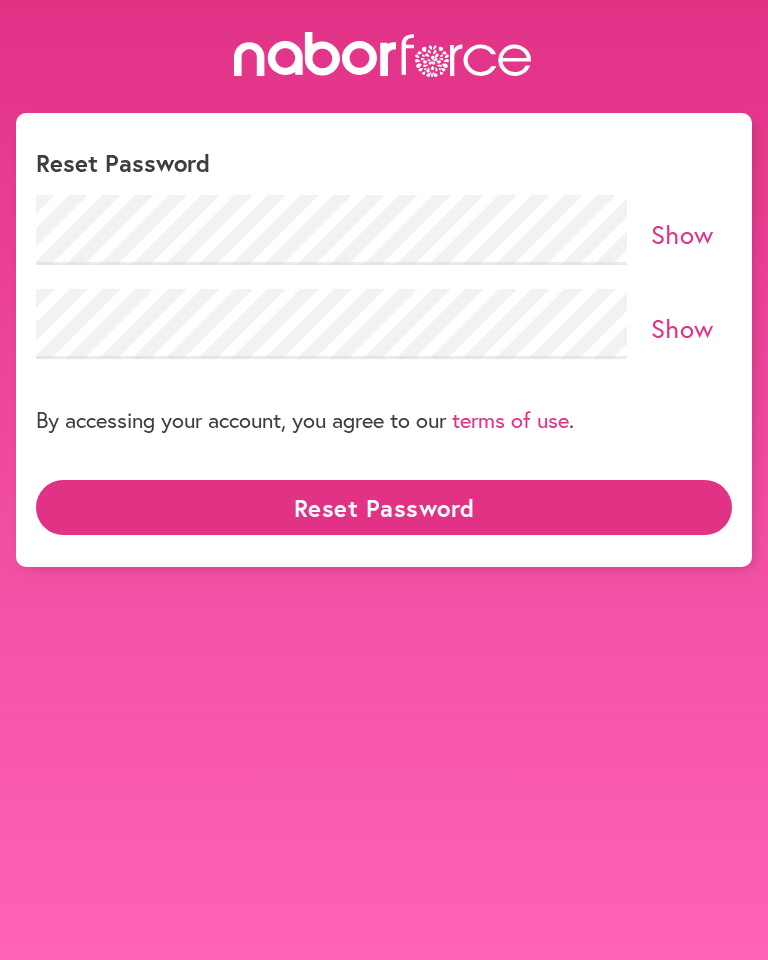 scroll, scrollTop: 0, scrollLeft: 0, axis: both 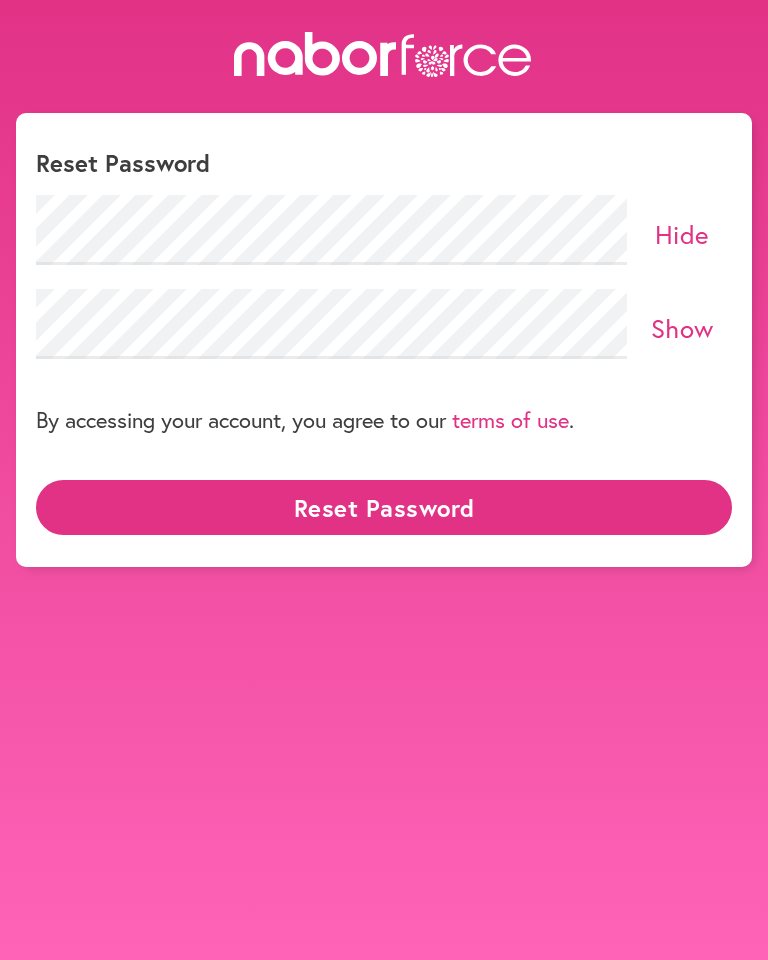 click on "Show" at bounding box center [682, 328] 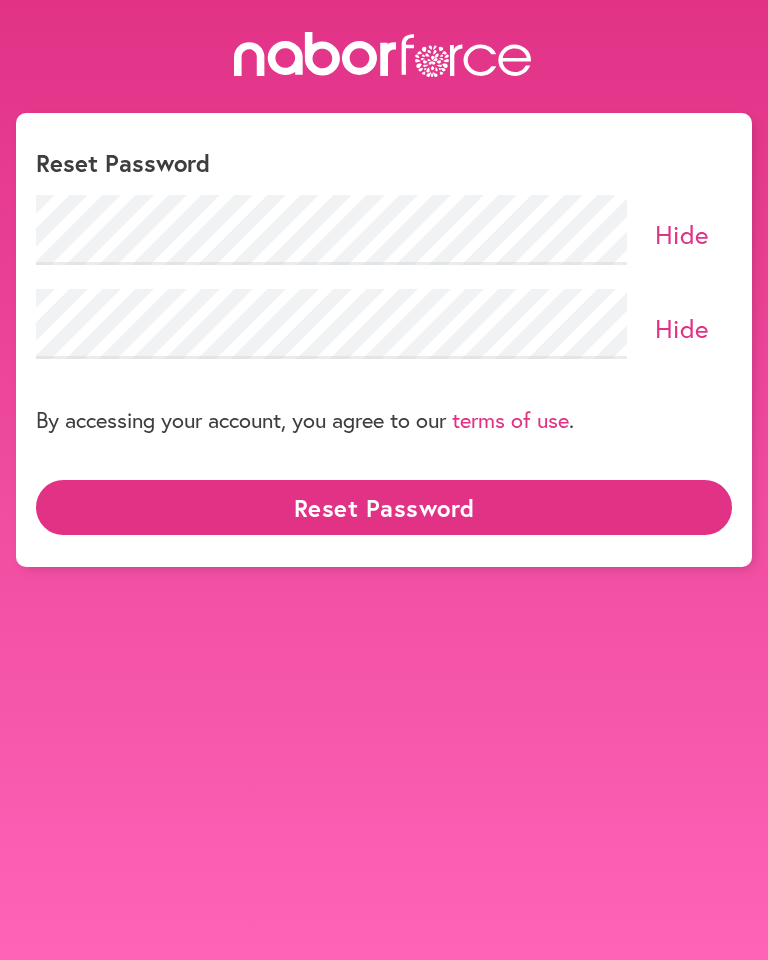 click on "Hide" at bounding box center (682, 234) 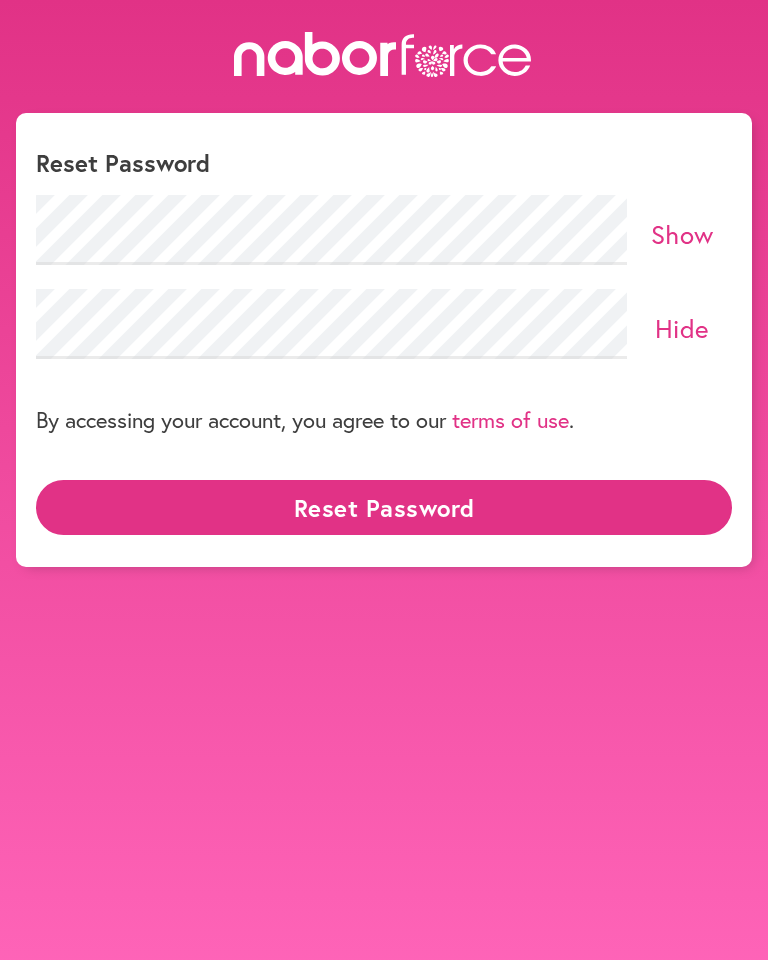 click on "Hide" at bounding box center (682, 328) 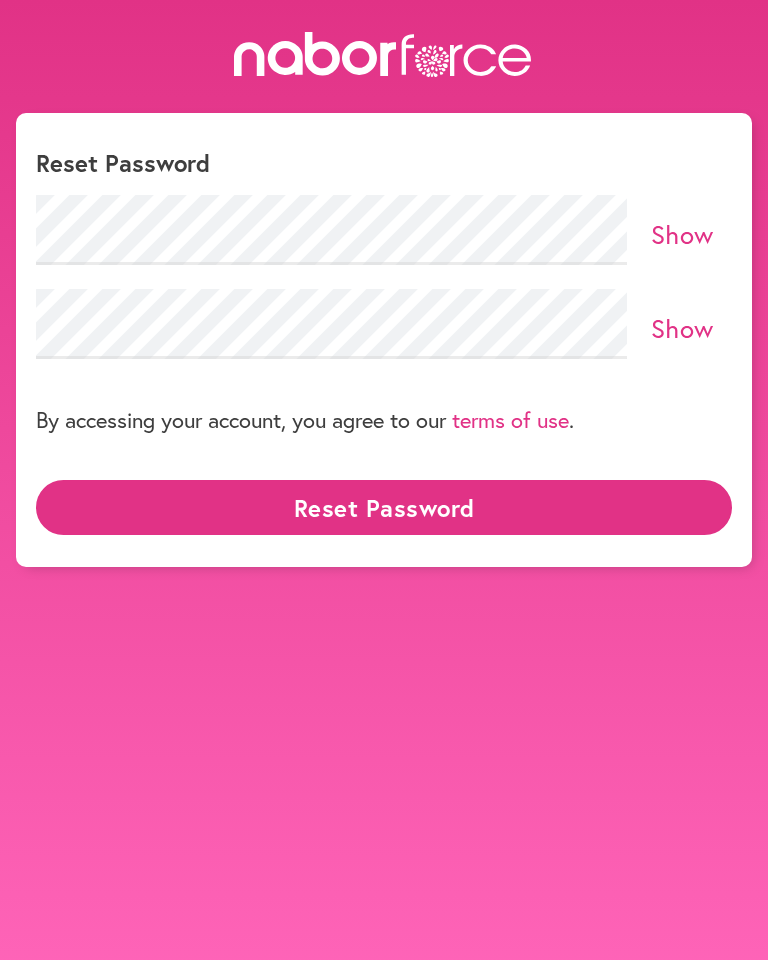 click on "Reset Password" at bounding box center (384, 507) 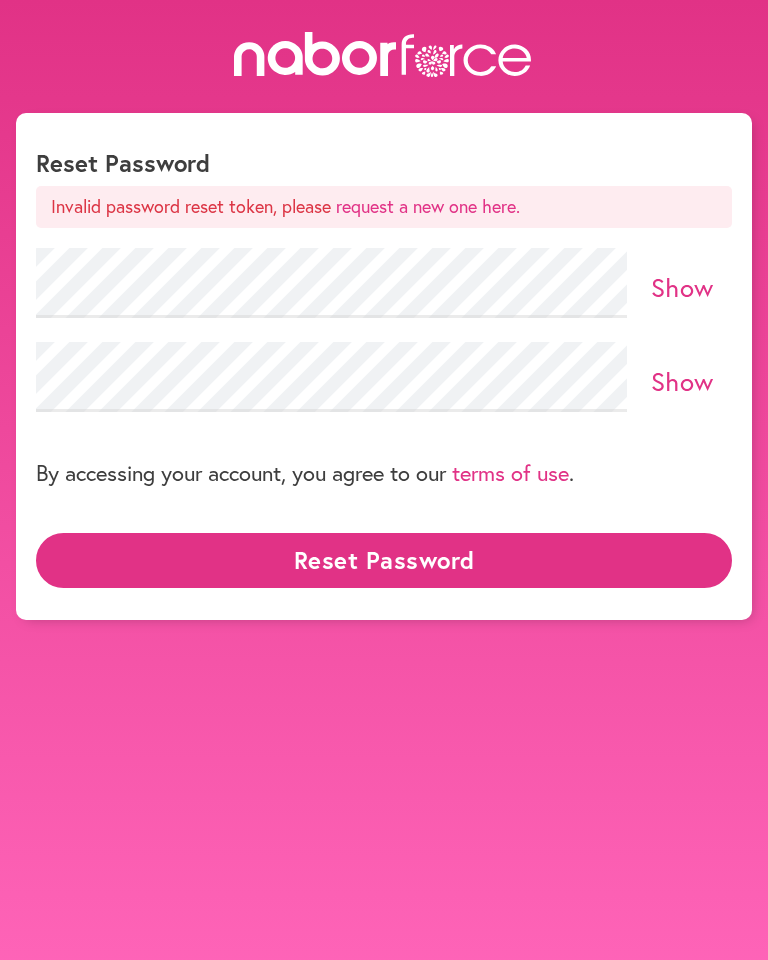 click on "Reset Password" at bounding box center (384, 560) 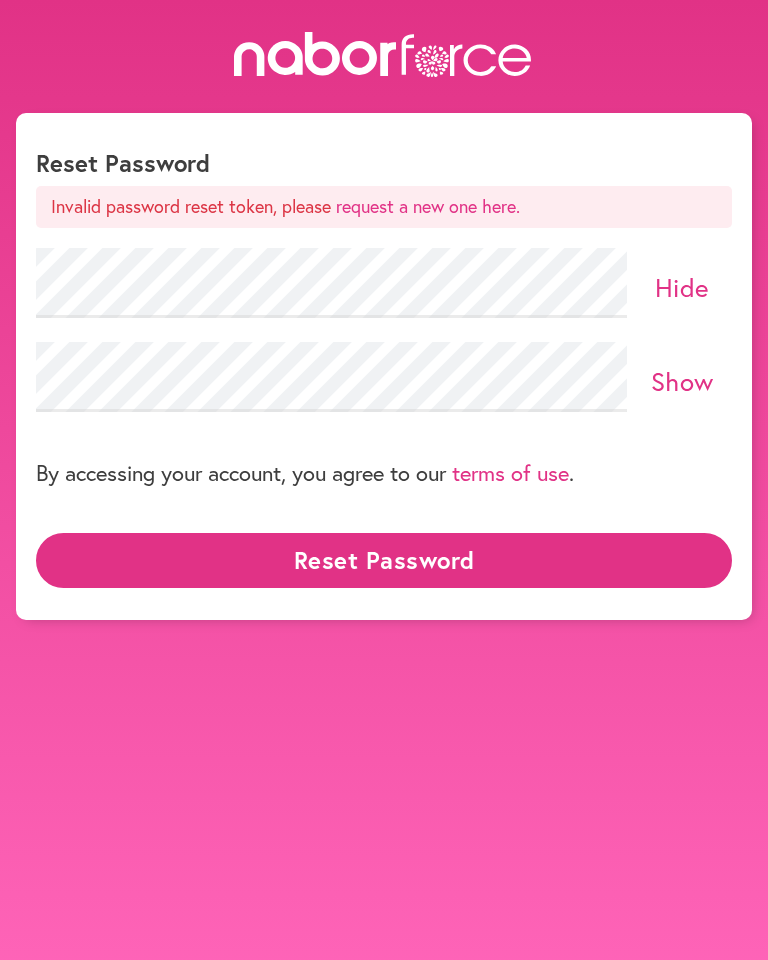 click on "Show" at bounding box center (682, 381) 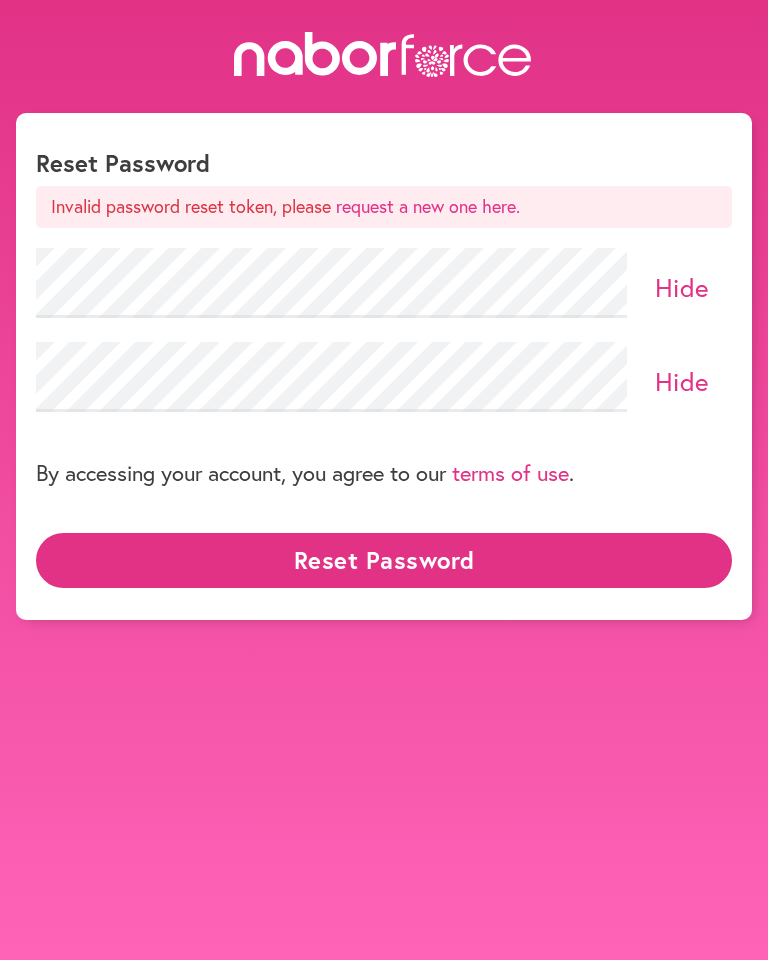 click on "Reset Password" at bounding box center (384, 560) 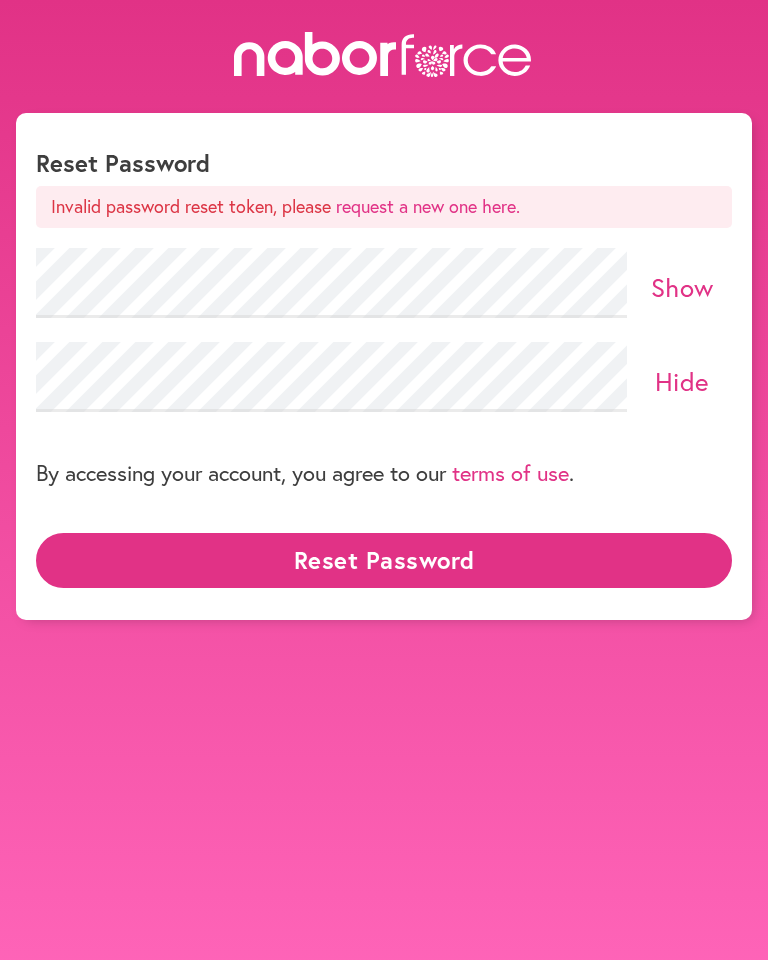 click on "Hide" at bounding box center [682, 381] 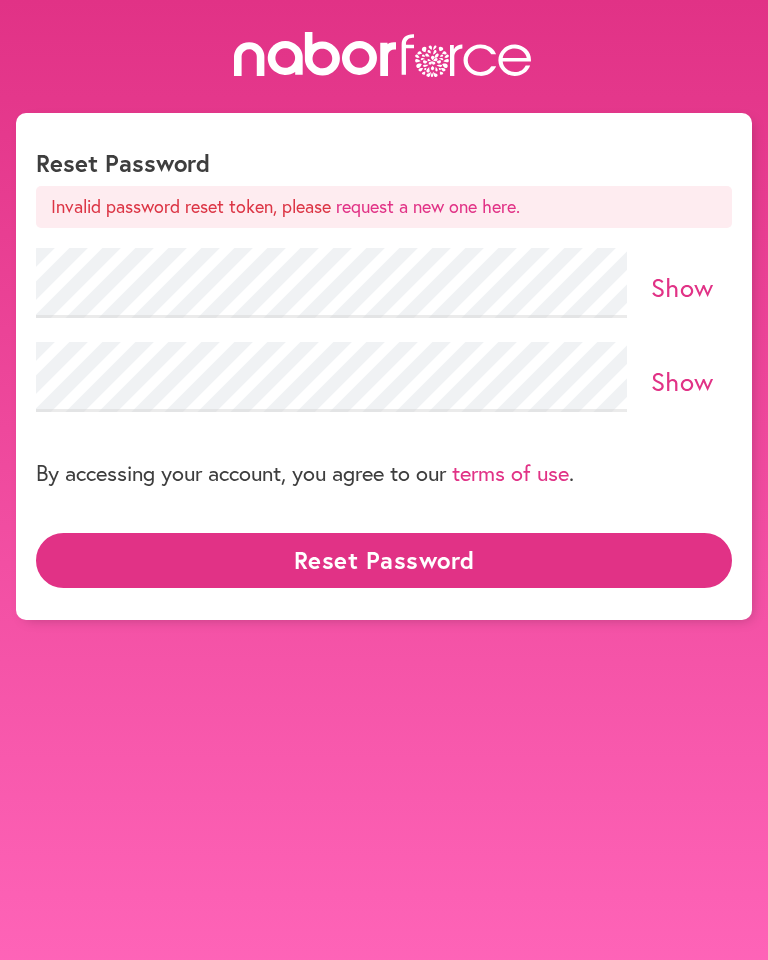 click on "Reset Password" at bounding box center (384, 560) 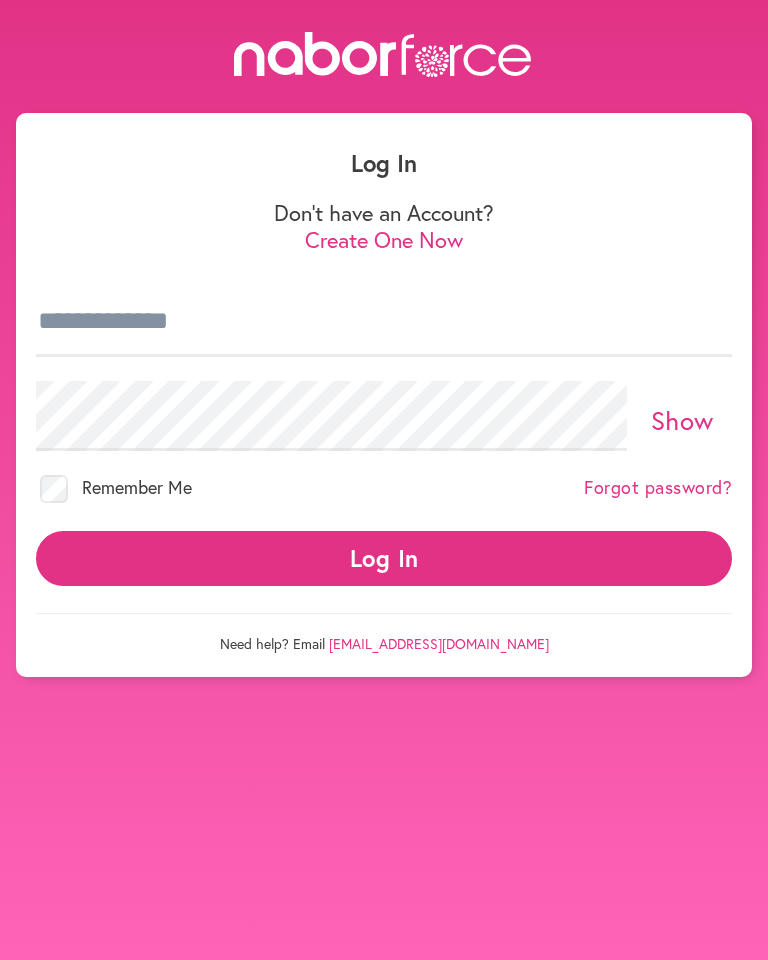 scroll, scrollTop: 0, scrollLeft: 0, axis: both 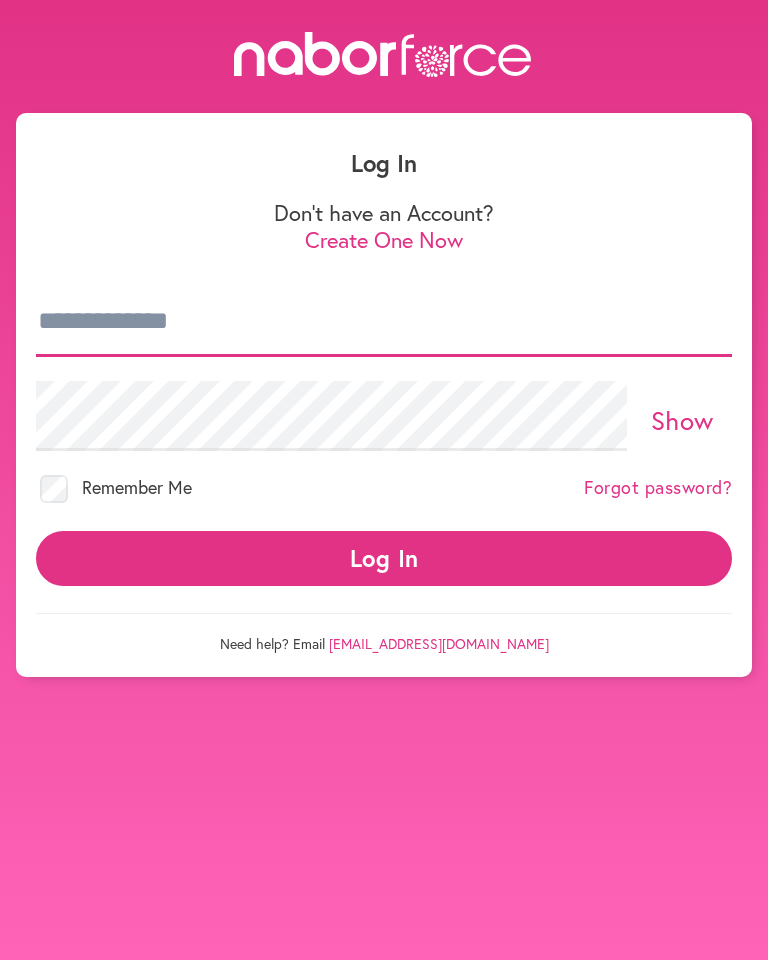 click at bounding box center (384, 322) 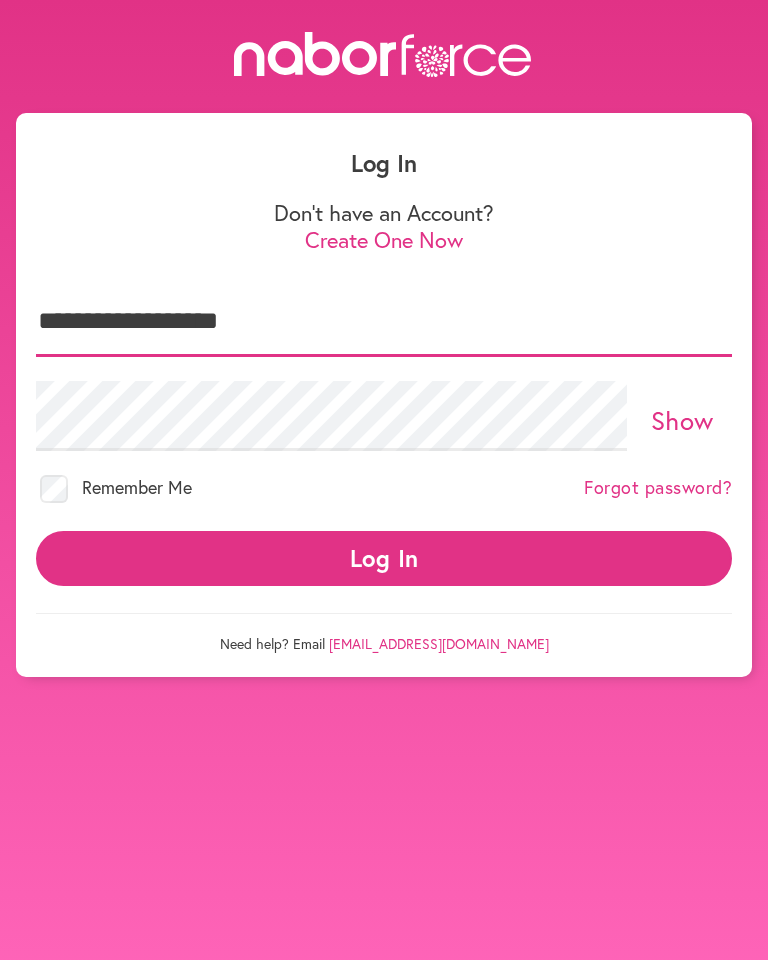 type on "**********" 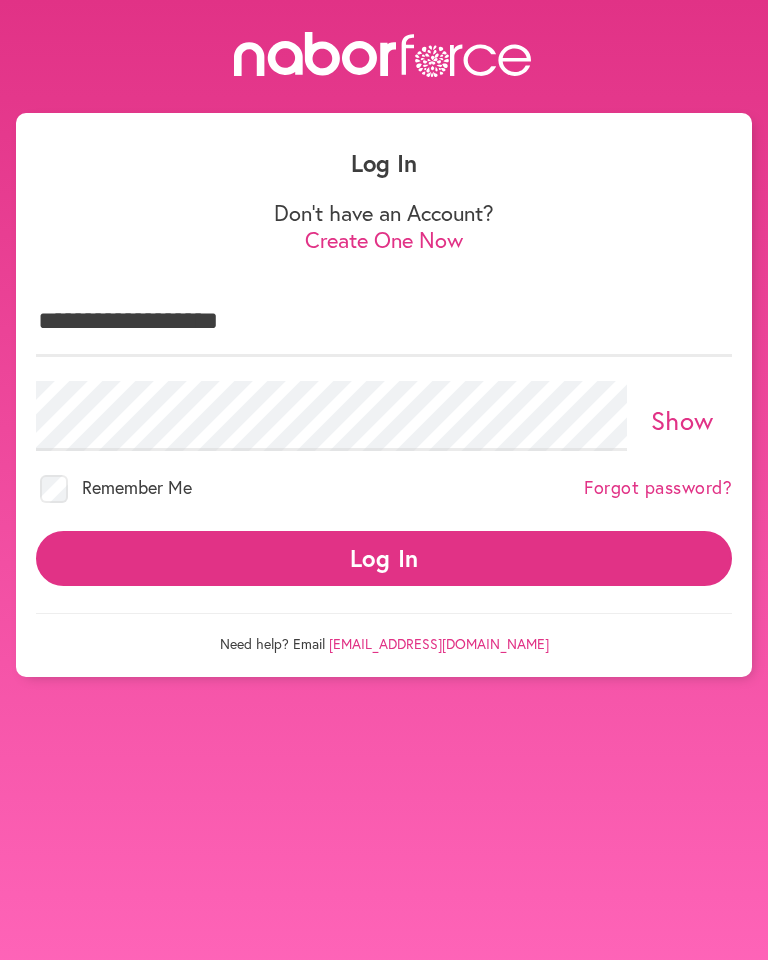 click on "Show" at bounding box center [682, 420] 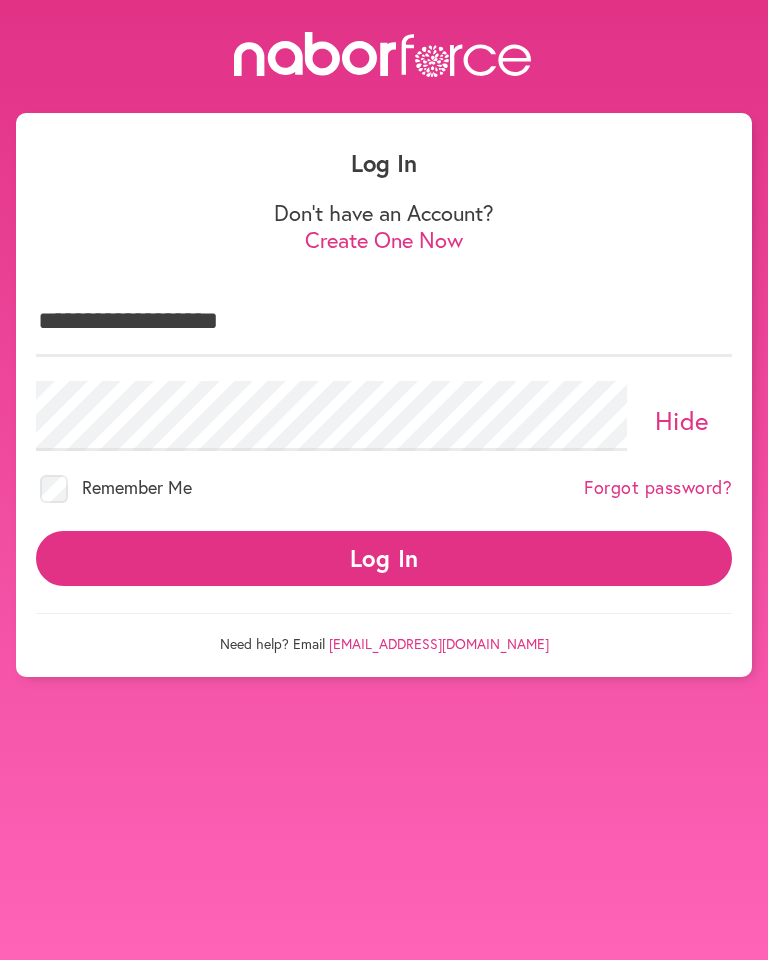 click on "Log In" at bounding box center (384, 558) 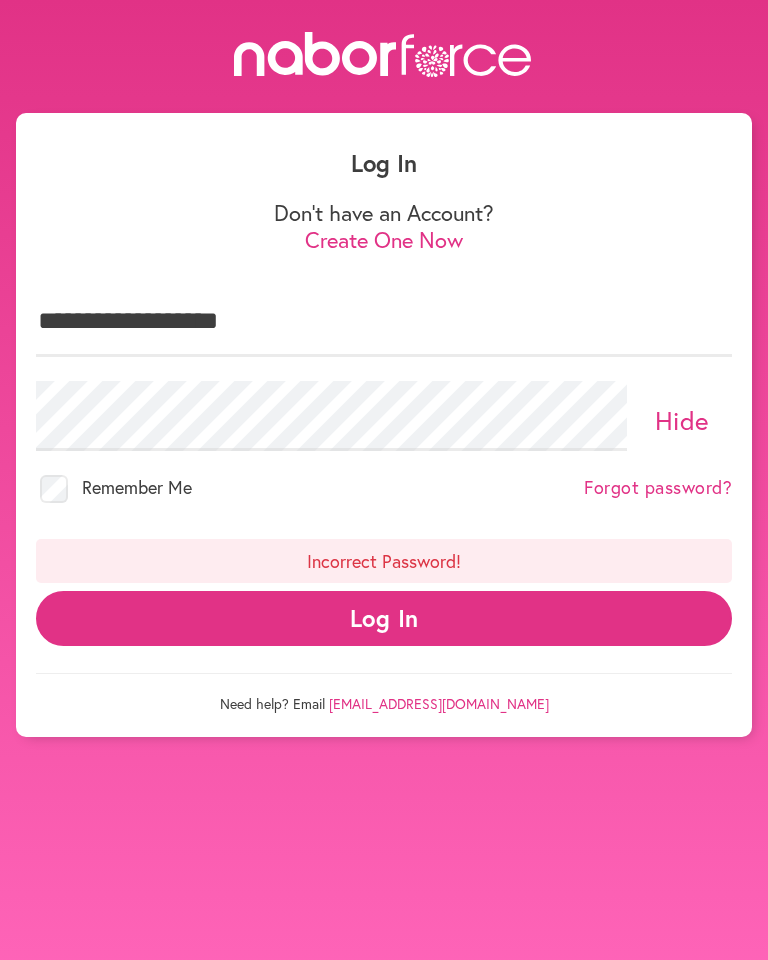 click on "Log In" at bounding box center [384, 618] 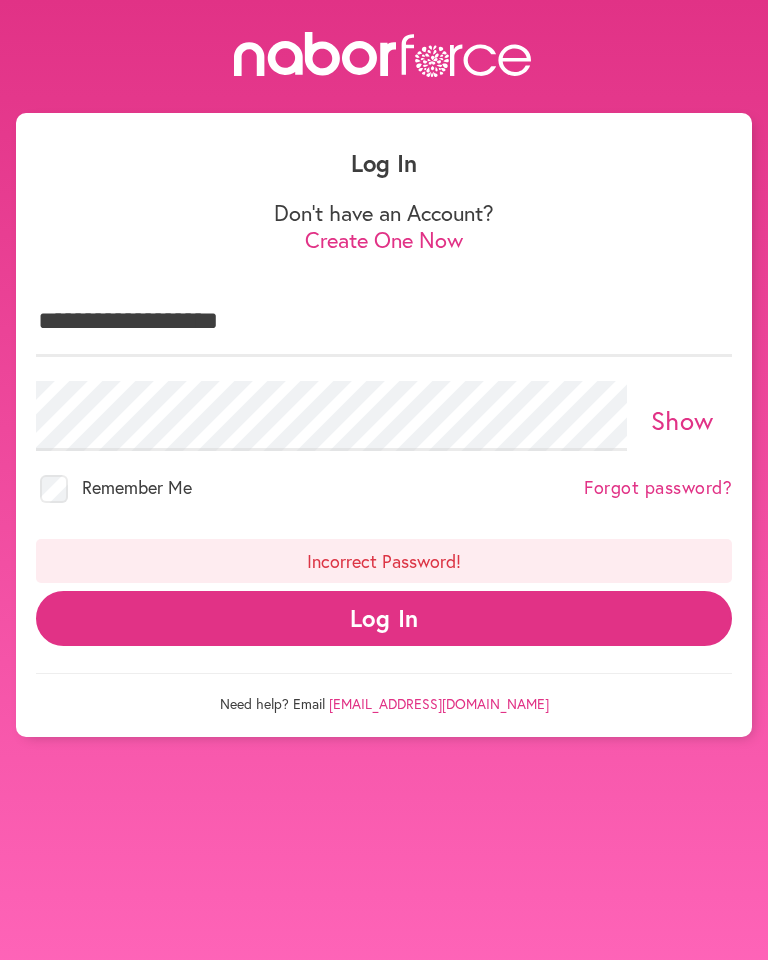 click on "Forgot password?" at bounding box center [658, 488] 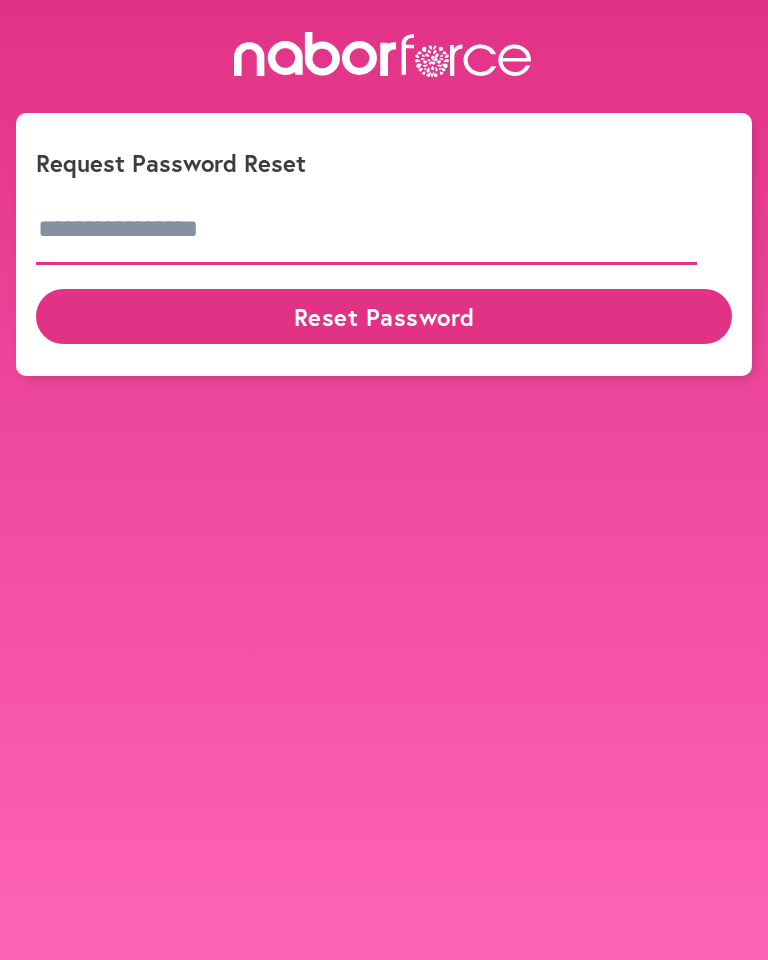 click at bounding box center (366, 230) 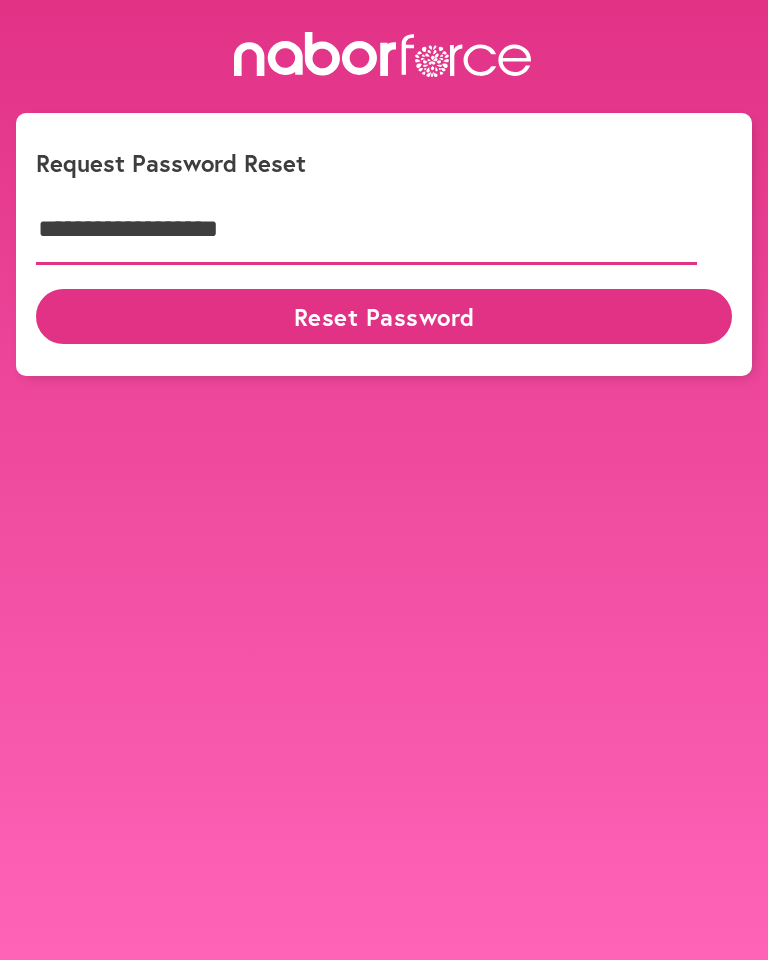 type on "**********" 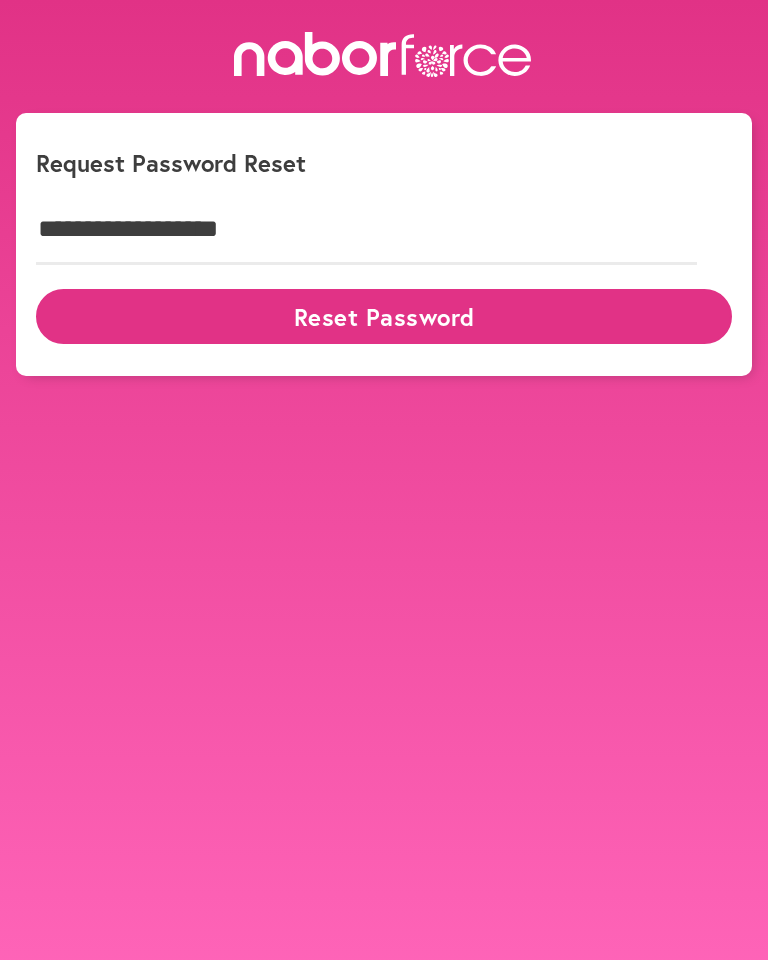 click on "Reset Password" at bounding box center (384, 316) 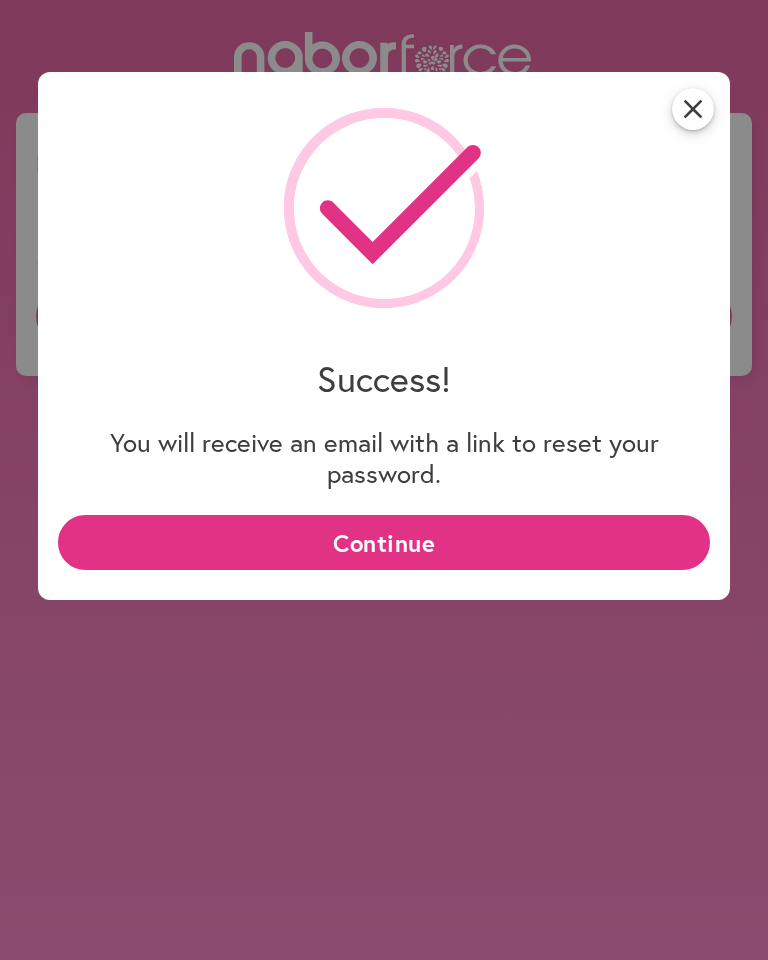 click on "Continue" at bounding box center (383, 542) 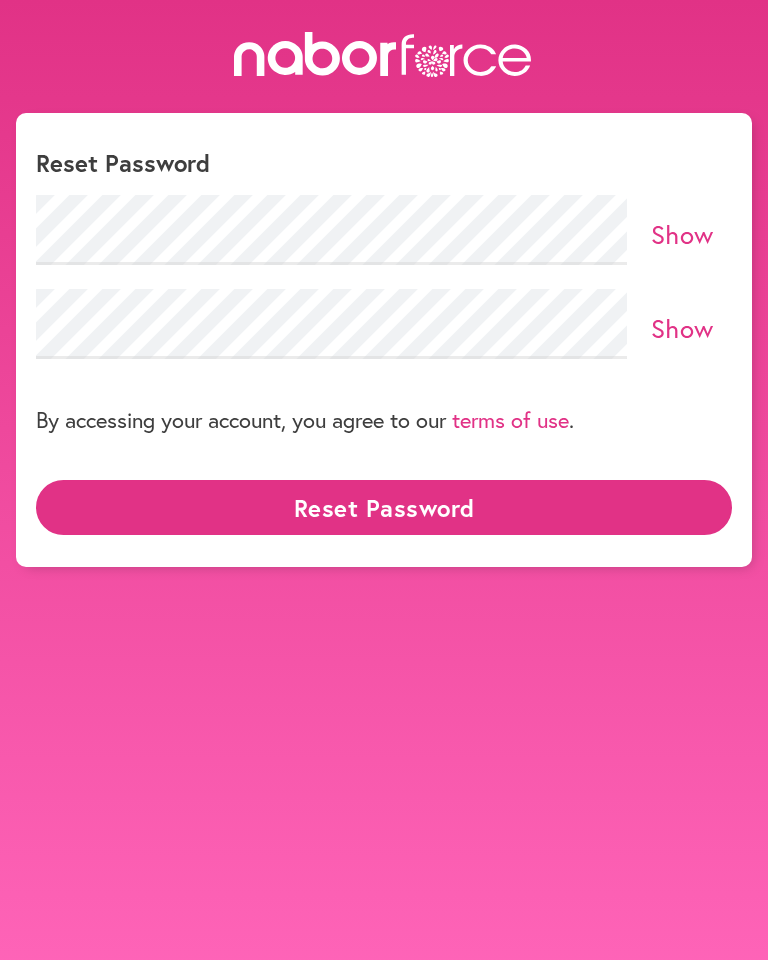 scroll, scrollTop: 0, scrollLeft: 0, axis: both 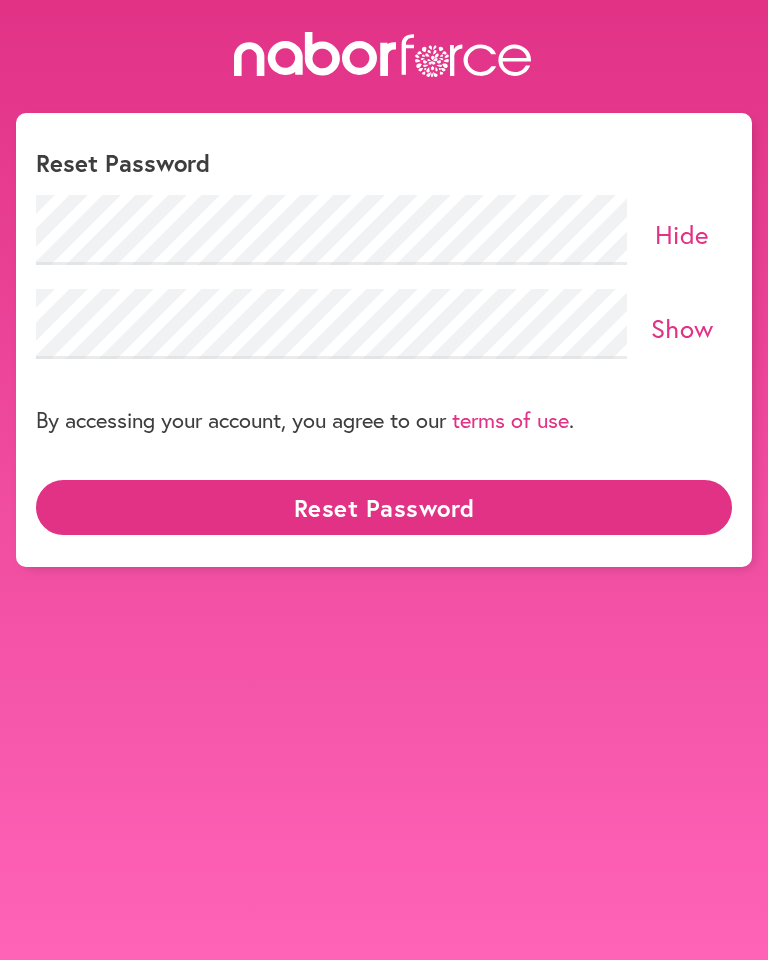 click on "Show" at bounding box center (682, 328) 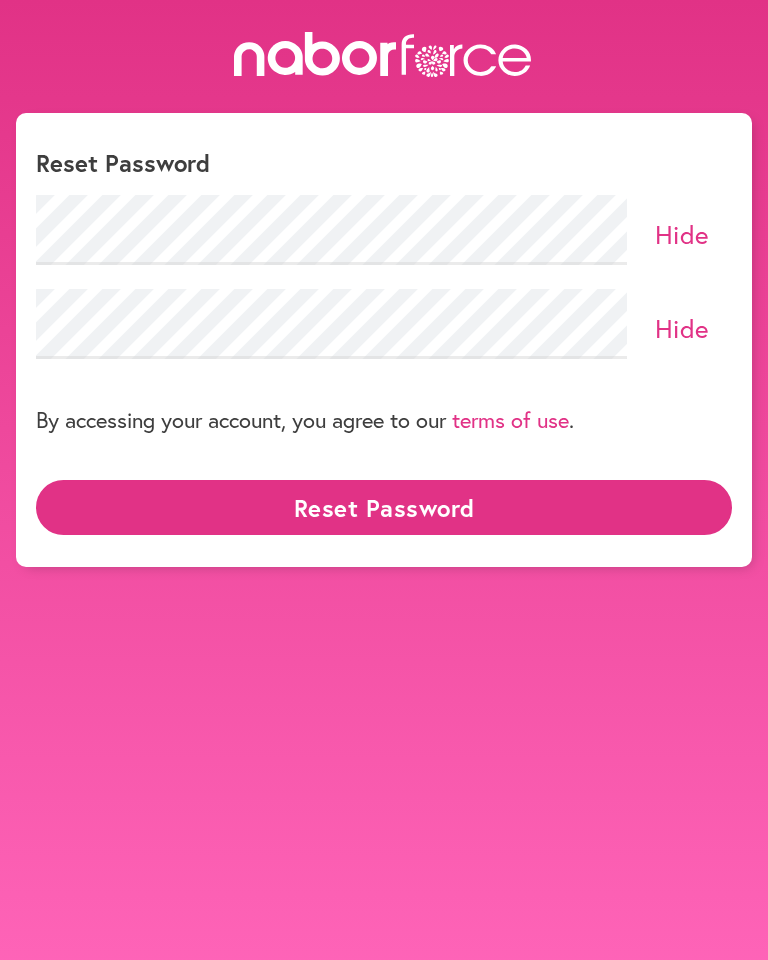 click on "Hide" at bounding box center [682, 234] 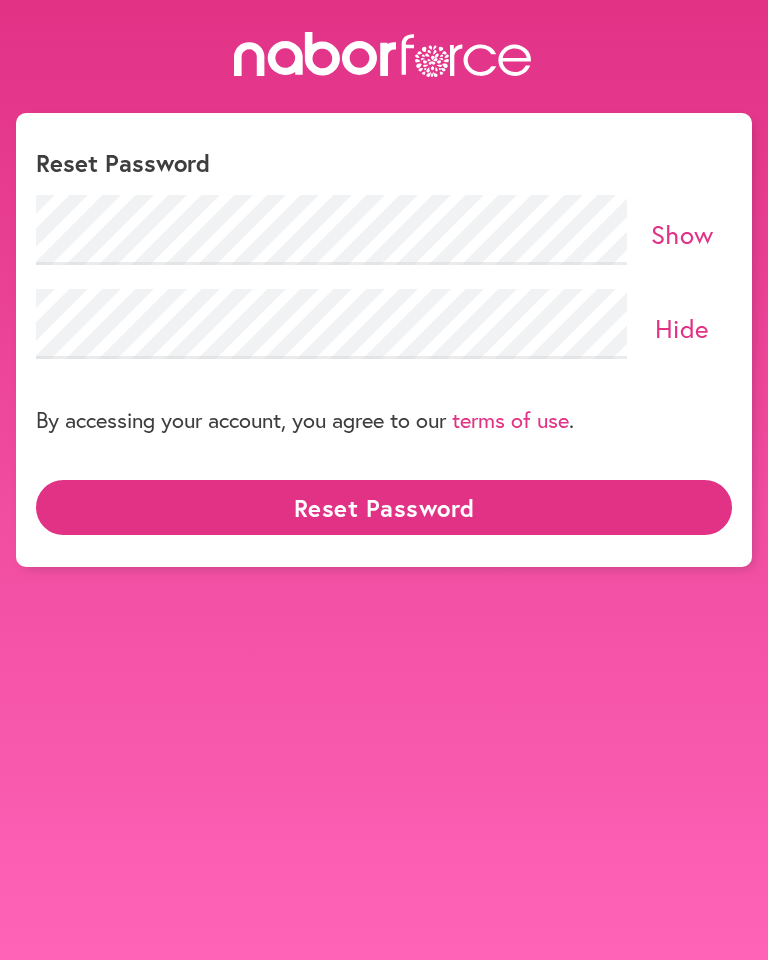 click on "Hide" at bounding box center [682, 328] 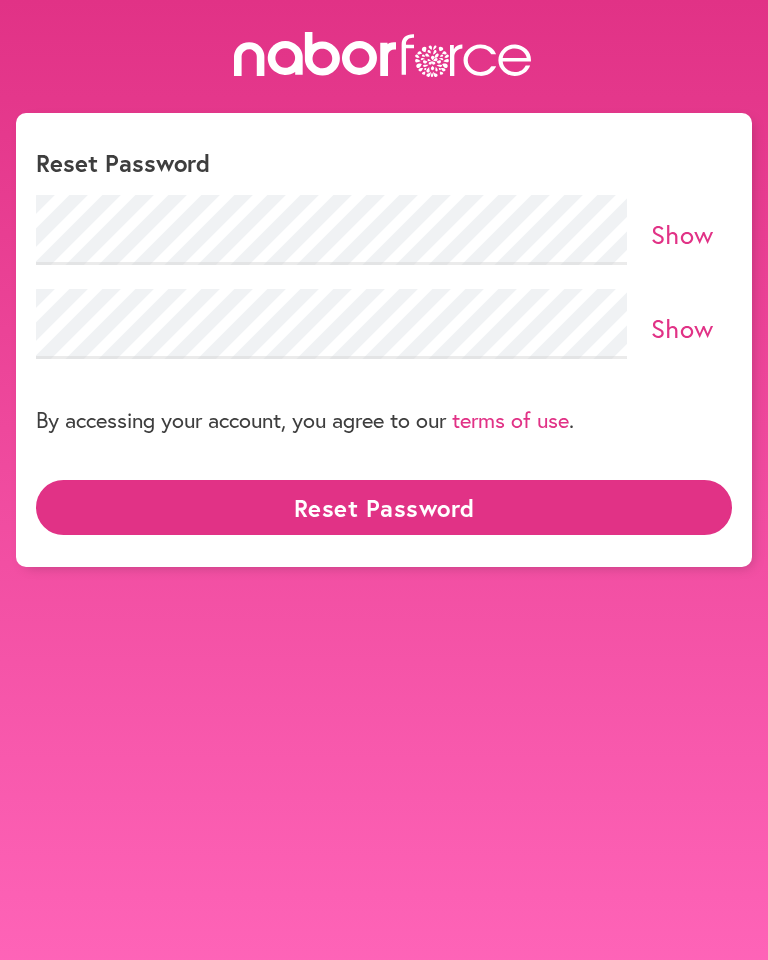 click on "Reset Password" at bounding box center [384, 507] 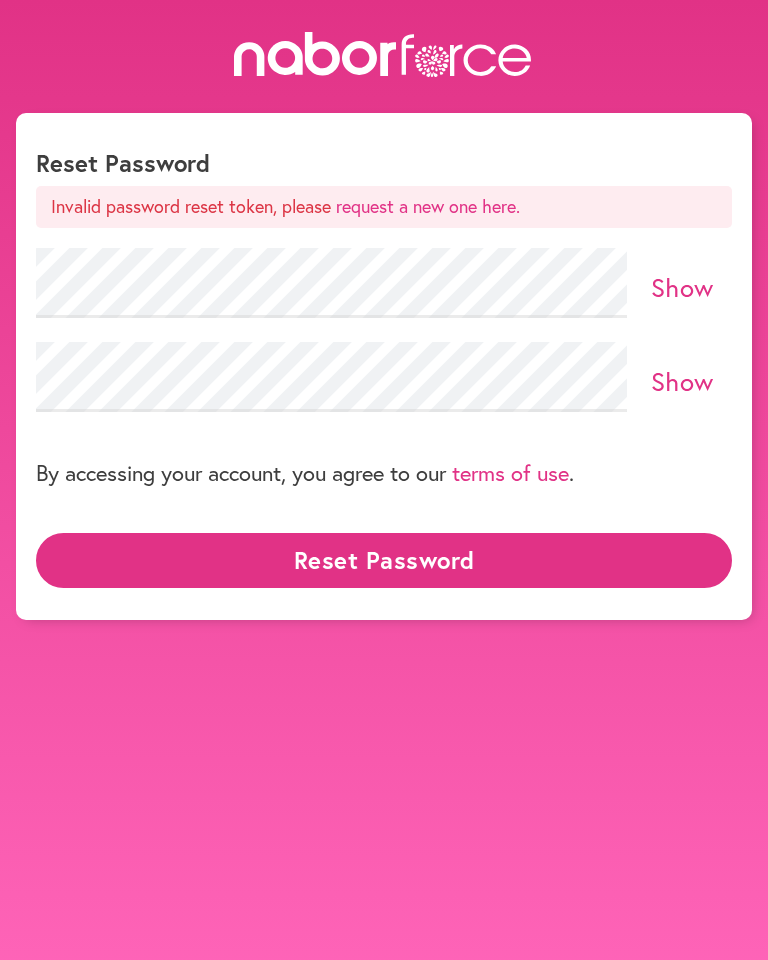 click on "Reset Password" at bounding box center (384, 560) 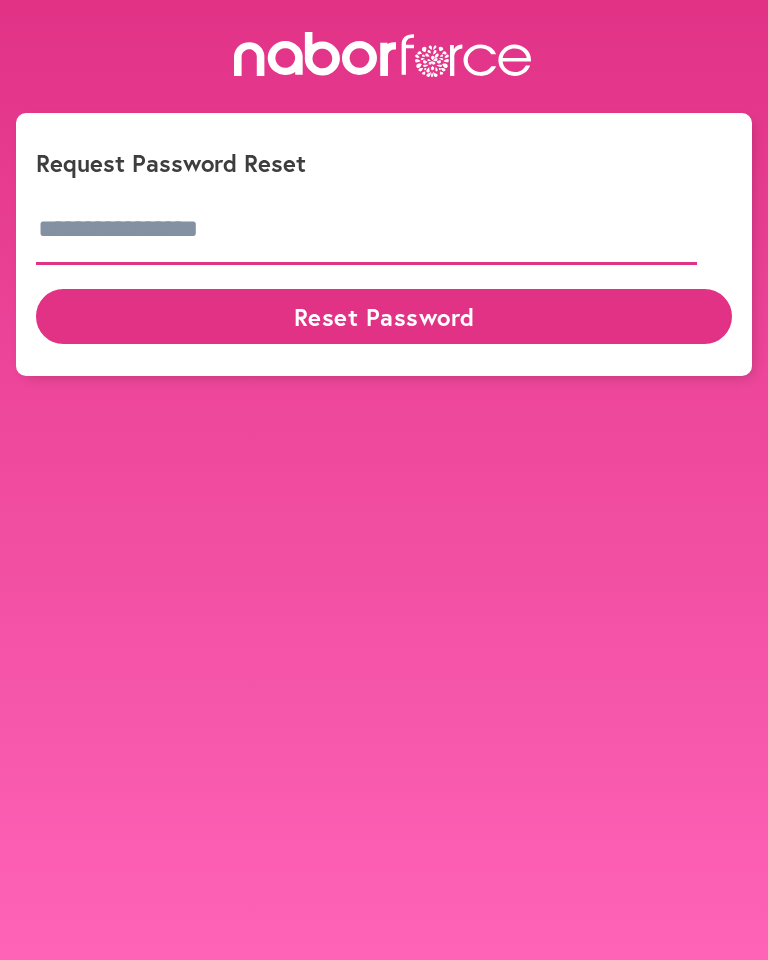 click at bounding box center (366, 230) 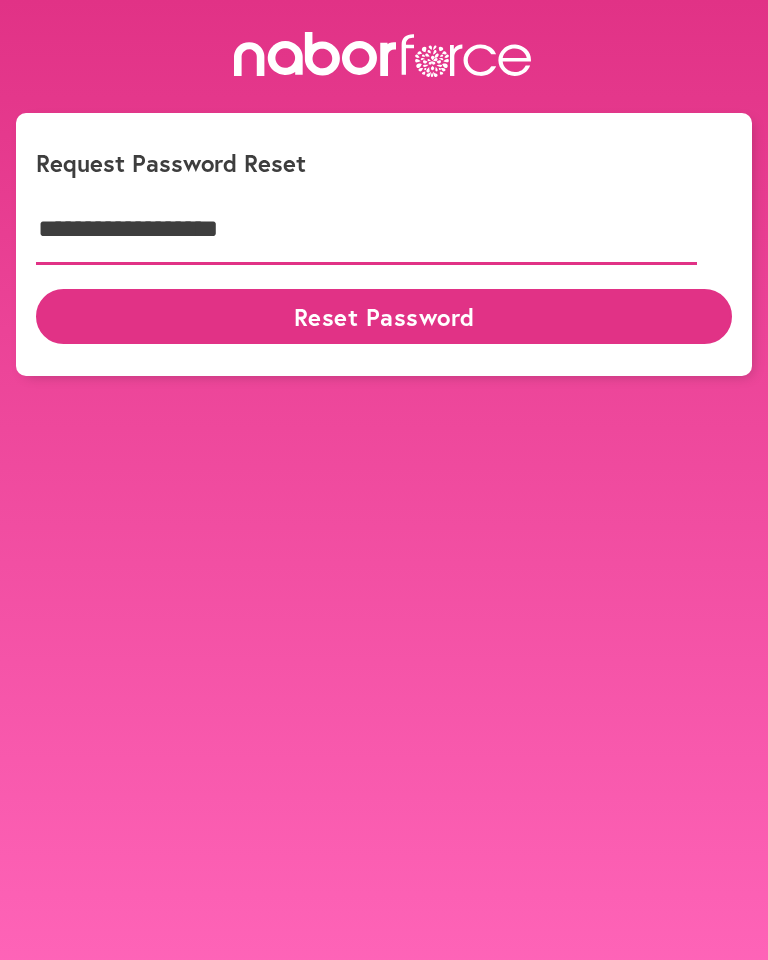 type on "**********" 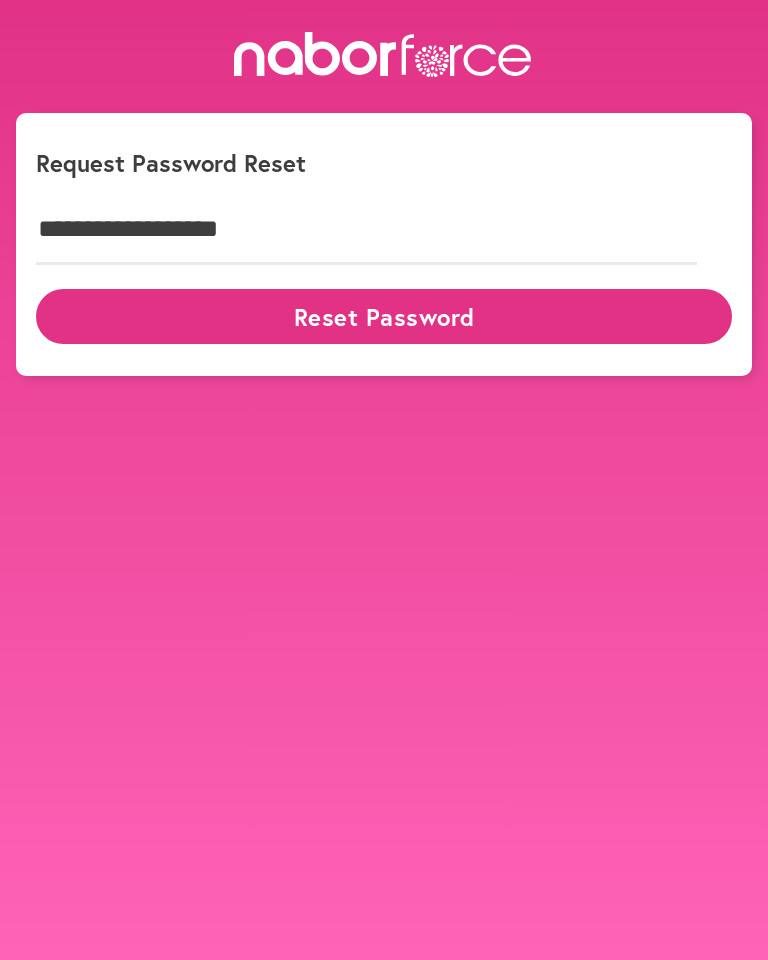 click on "Reset Password" at bounding box center [384, 316] 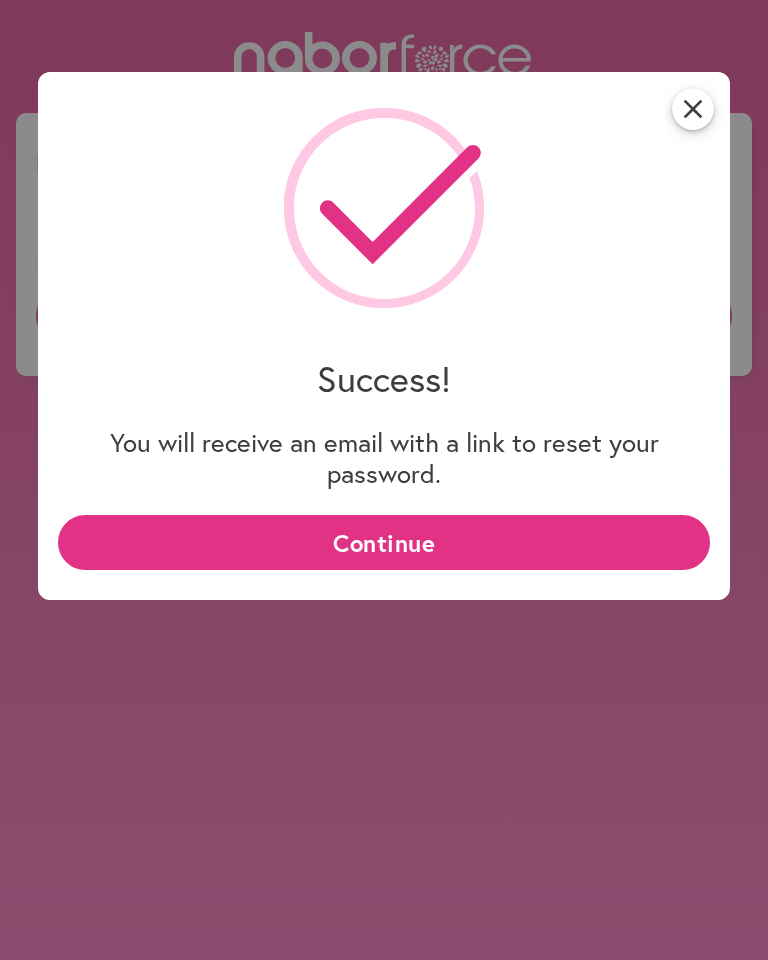 click on "Continue" at bounding box center [383, 542] 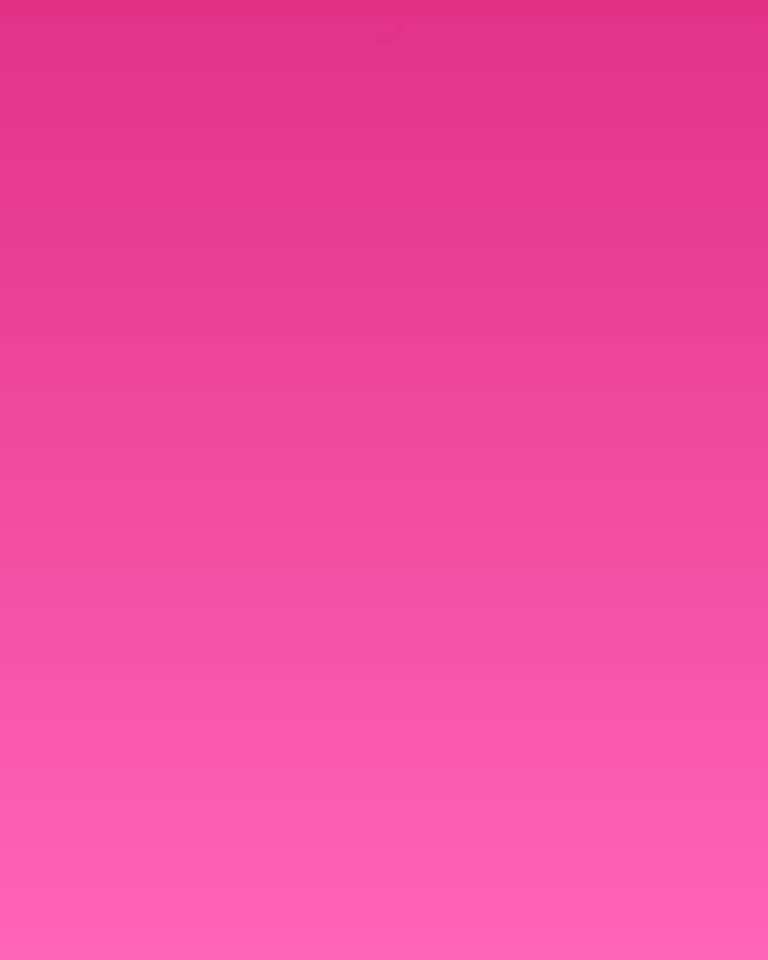 scroll, scrollTop: 0, scrollLeft: 0, axis: both 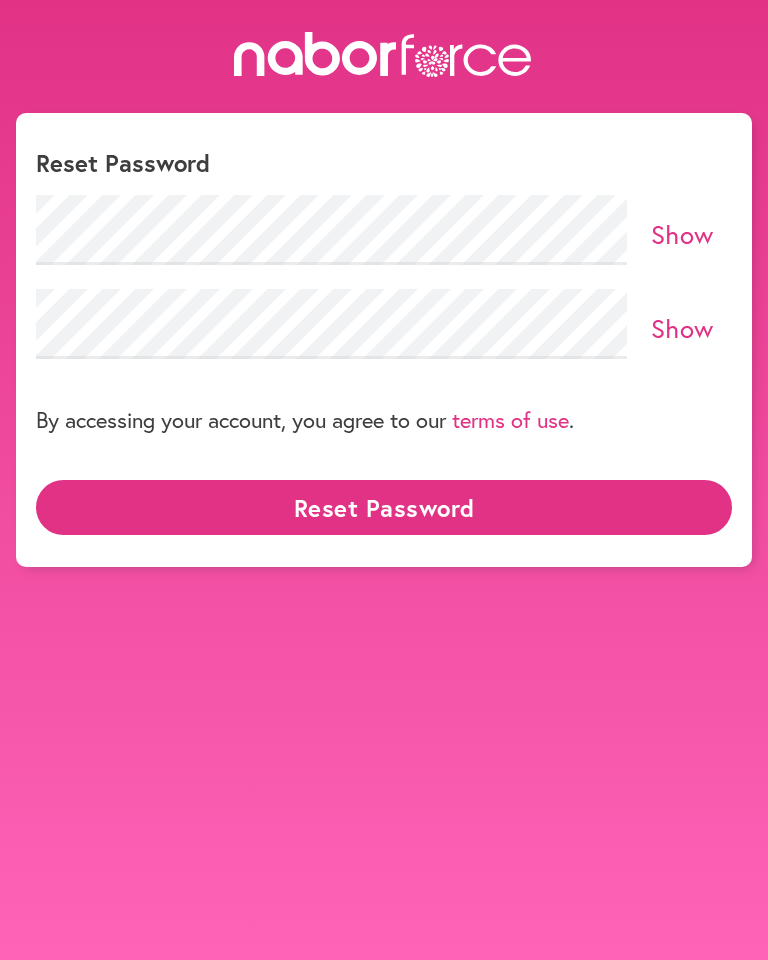 click on "Show" at bounding box center (682, 234) 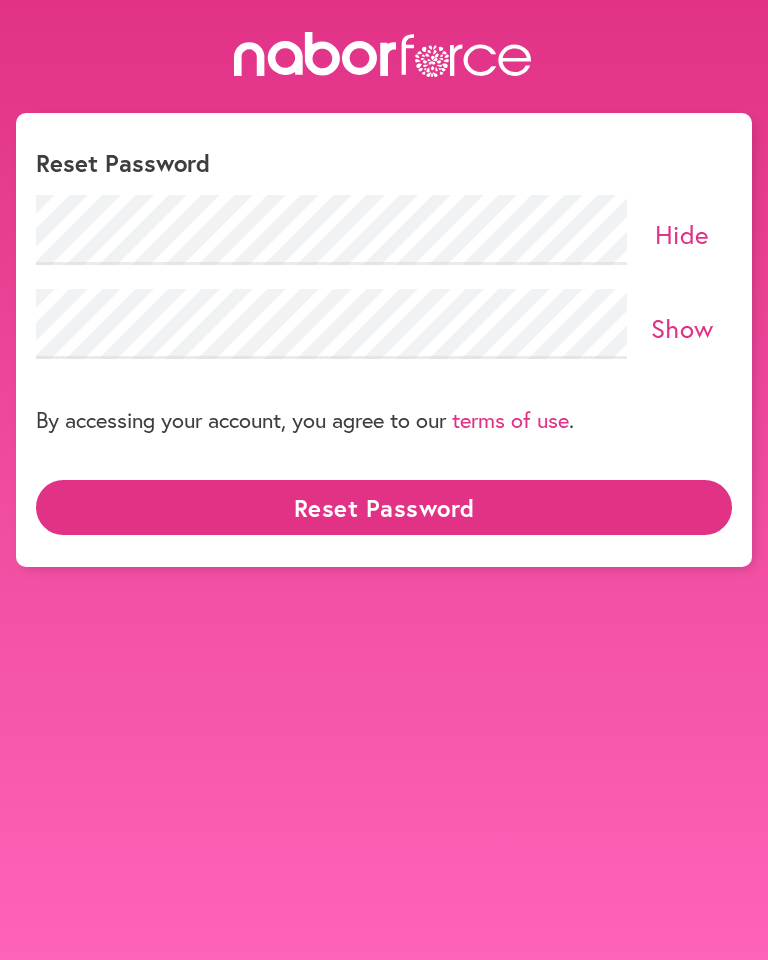 click on "Show" at bounding box center (682, 328) 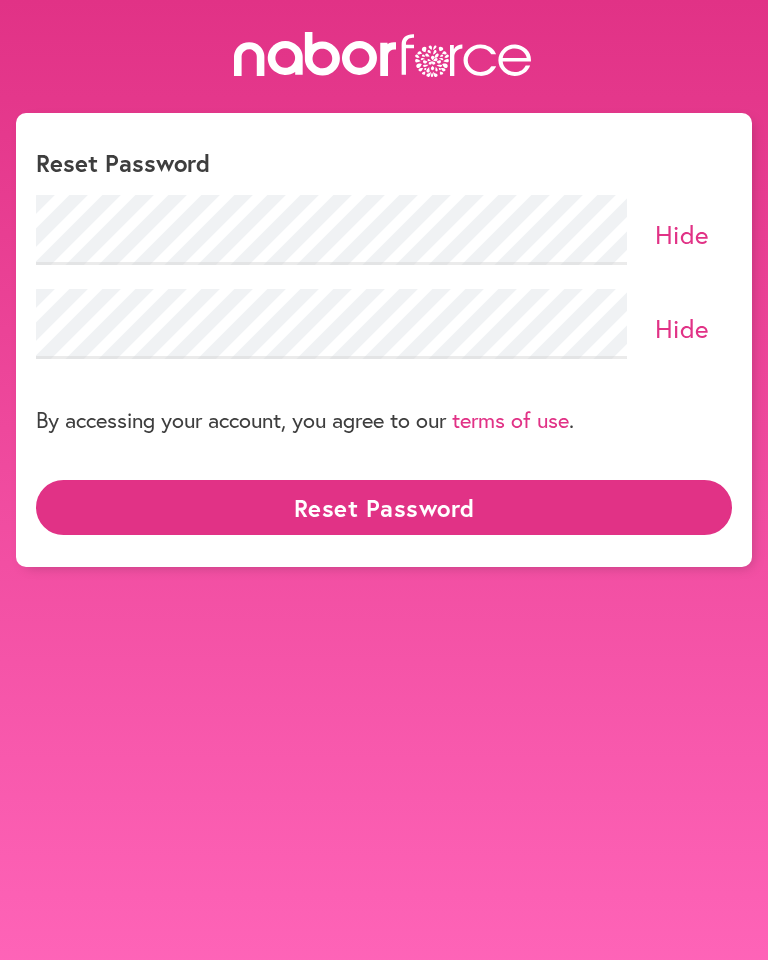 click on "Hide" at bounding box center (682, 234) 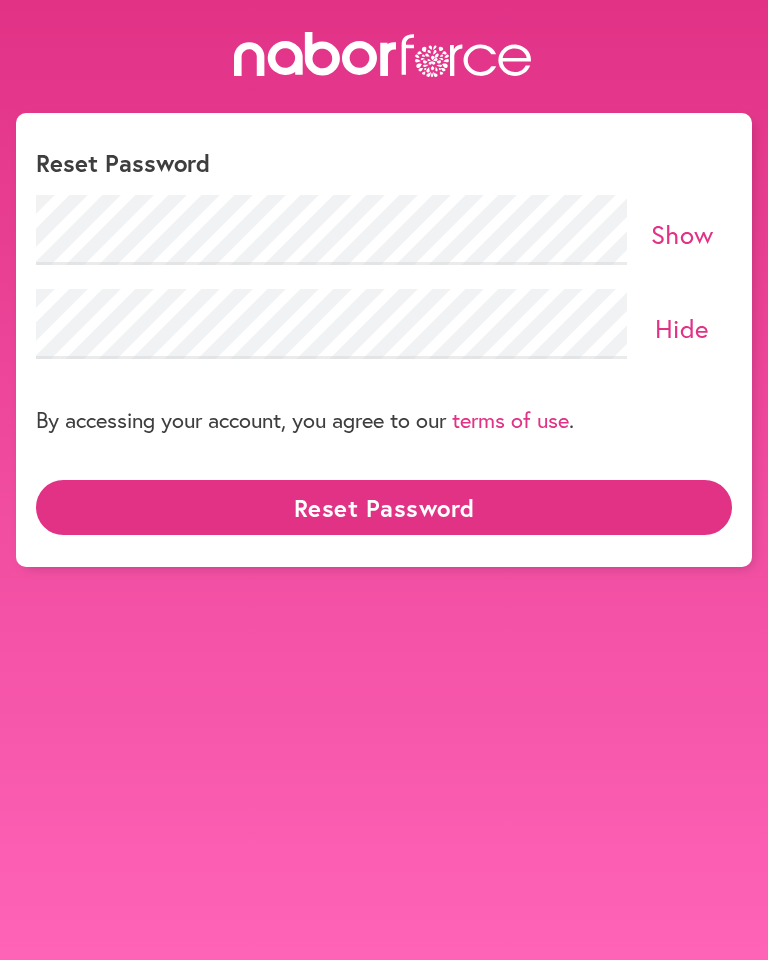 click on "Hide" at bounding box center (682, 328) 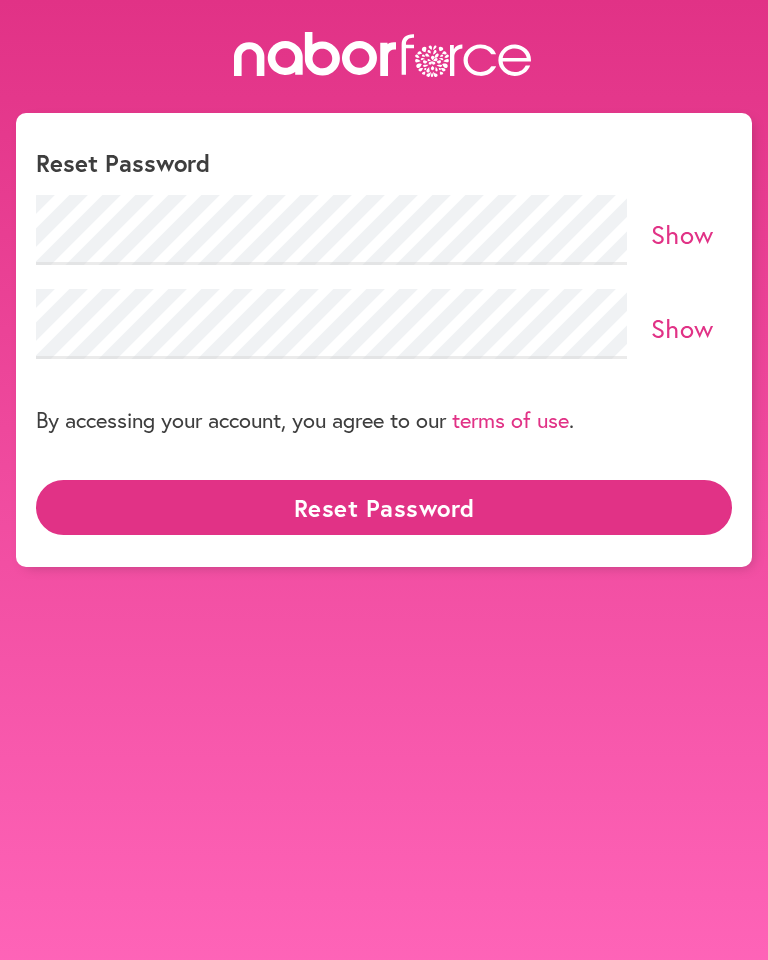 click on "Reset Password" at bounding box center [384, 507] 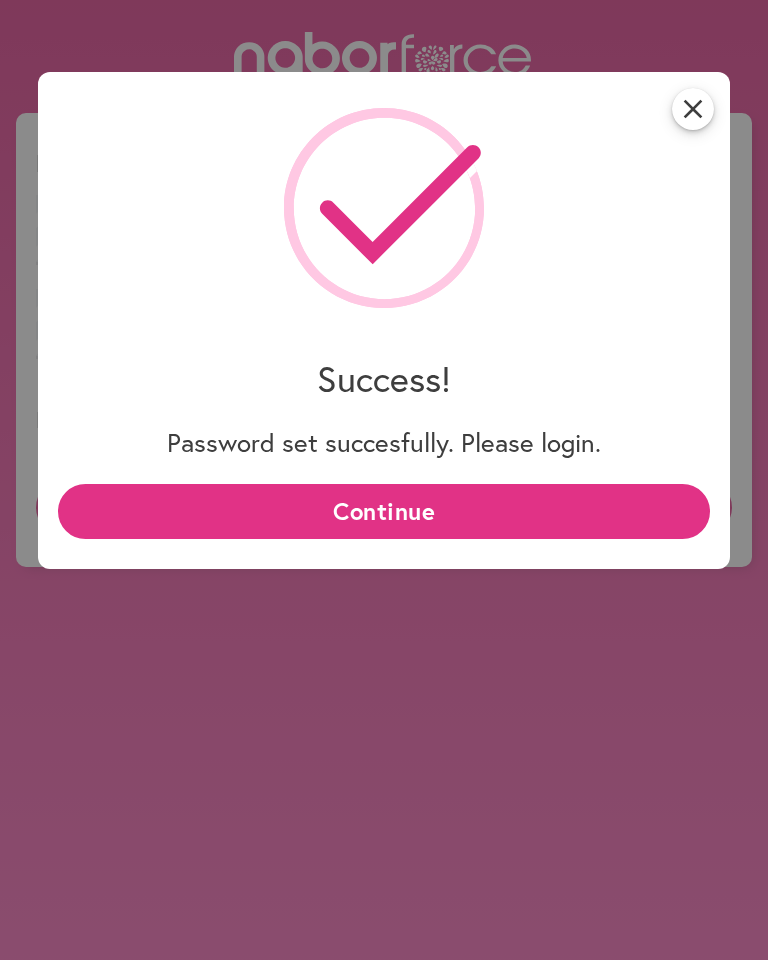 click on "Continue" at bounding box center (383, 511) 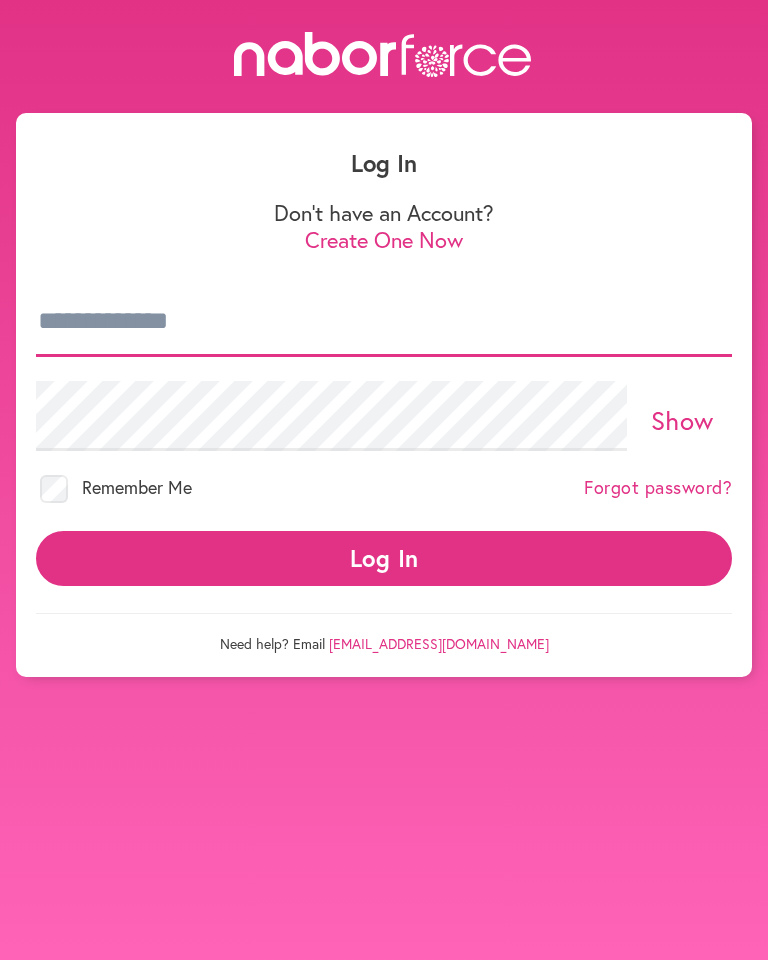 click at bounding box center [384, 322] 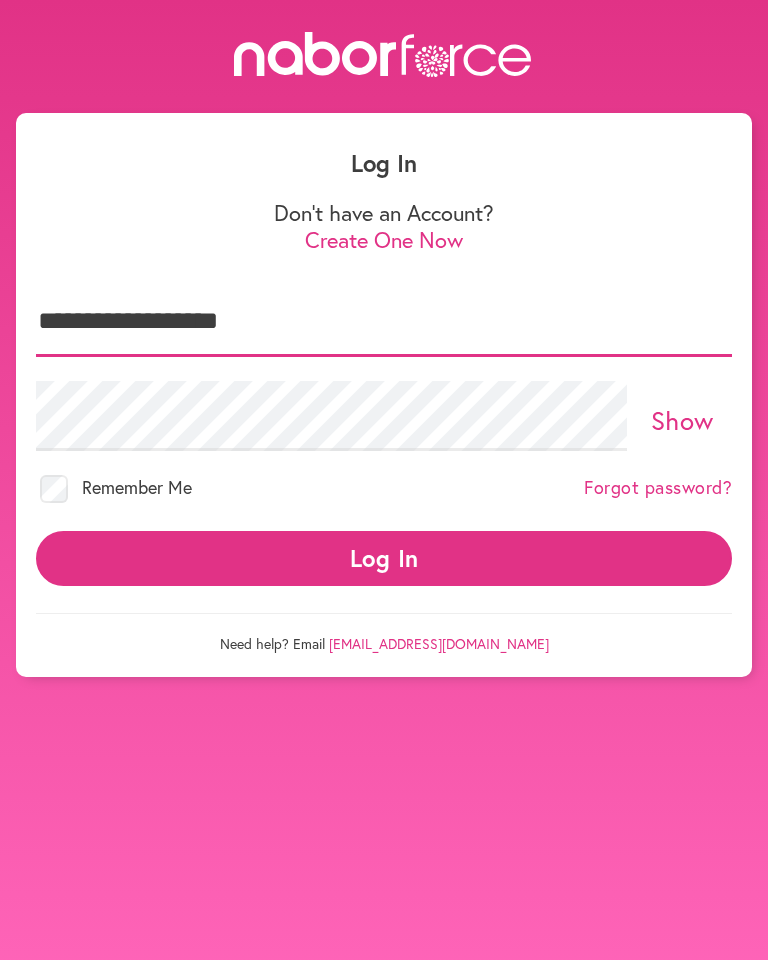 type on "**********" 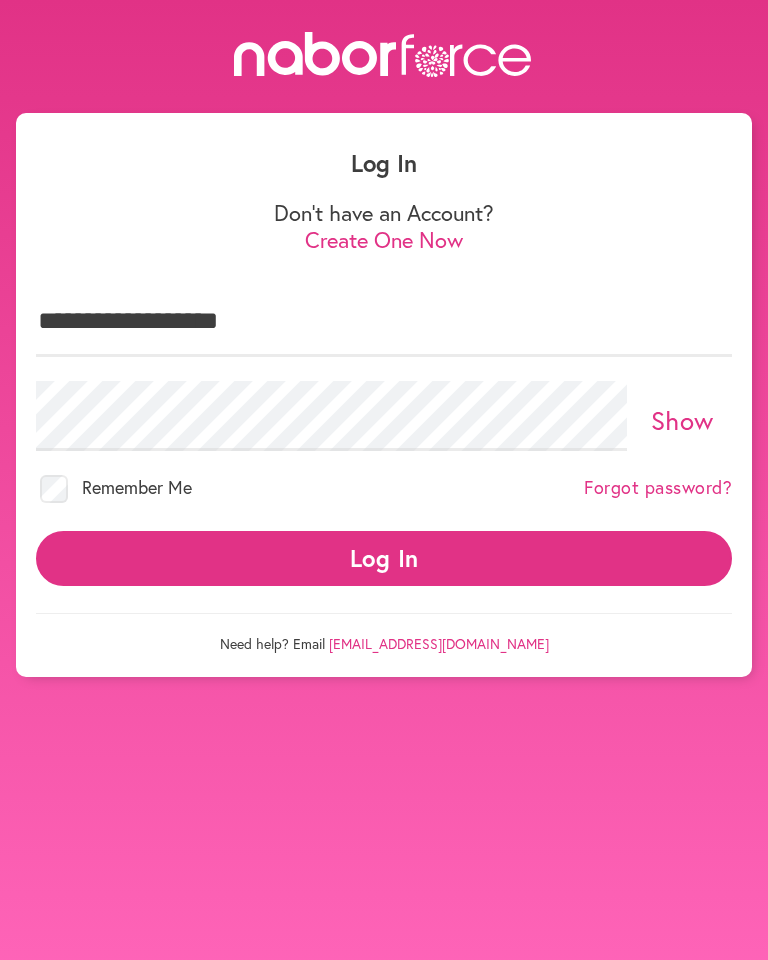click on "Show" at bounding box center (682, 420) 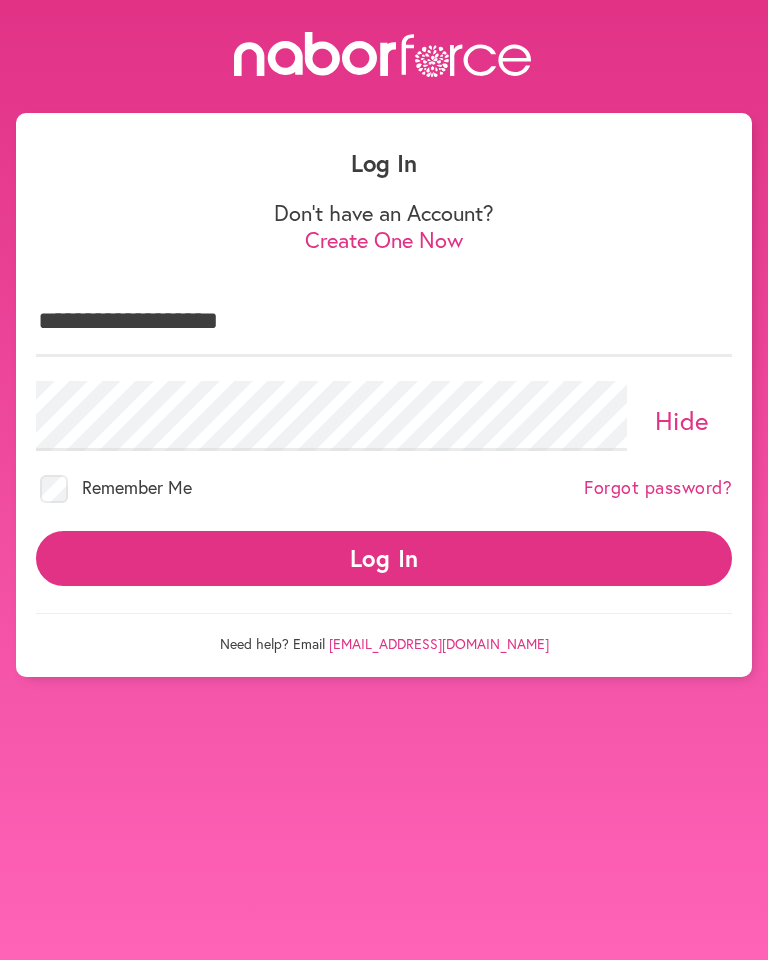 click on "Hide" at bounding box center (682, 420) 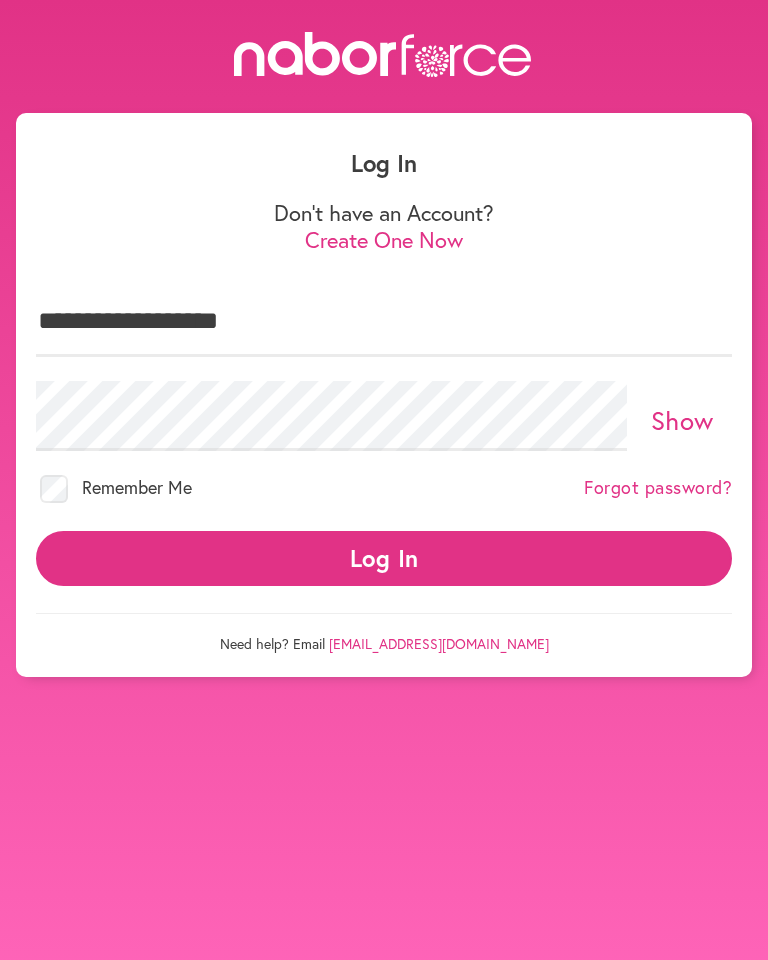 click on "Log In" at bounding box center [384, 558] 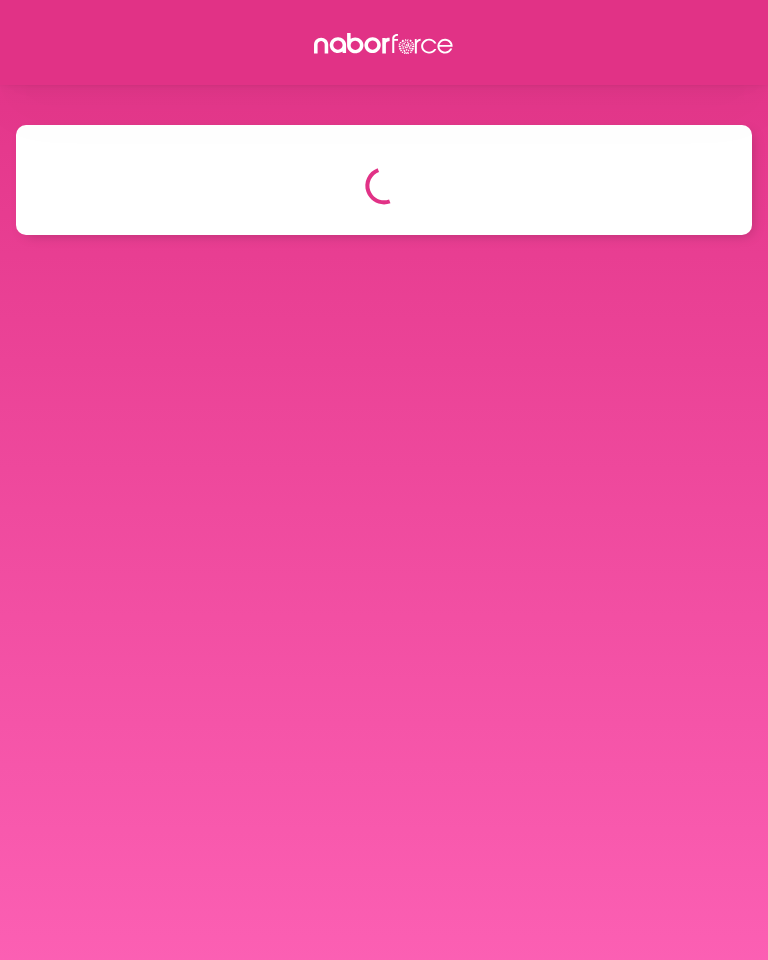 scroll, scrollTop: 0, scrollLeft: 0, axis: both 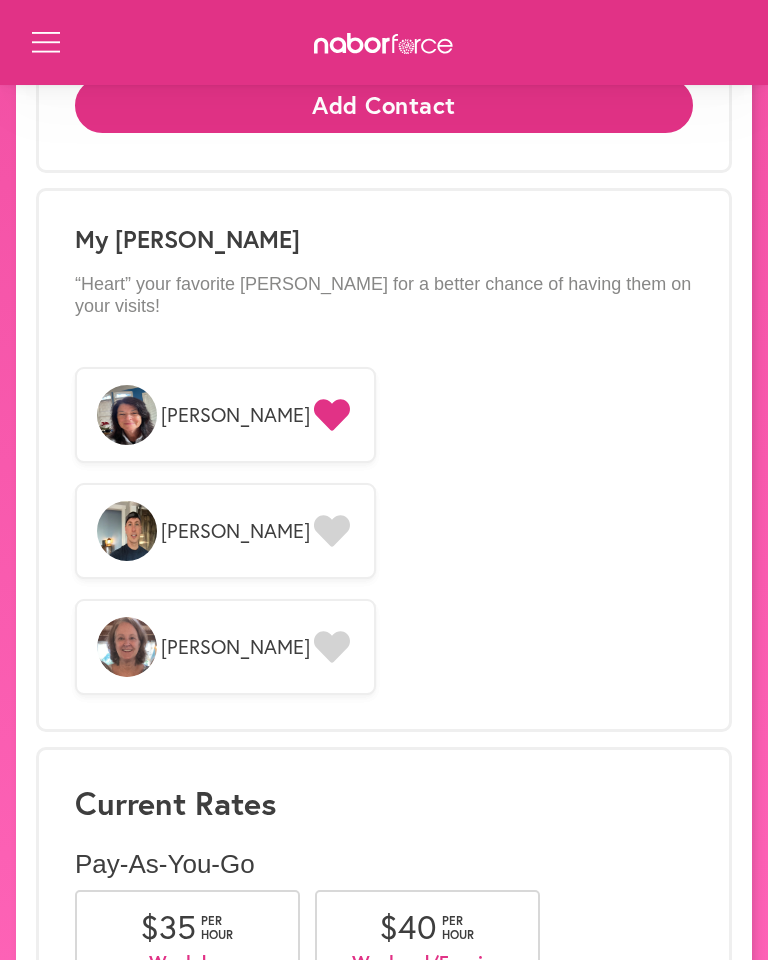 click 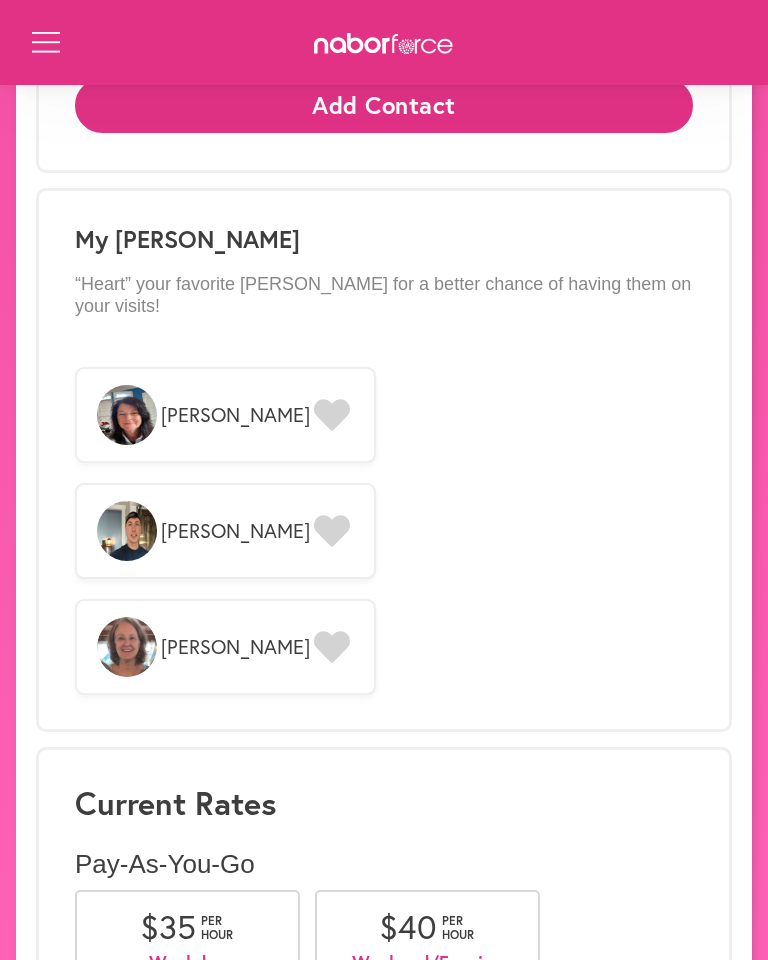 click on "[PERSON_NAME]" at bounding box center (225, 531) 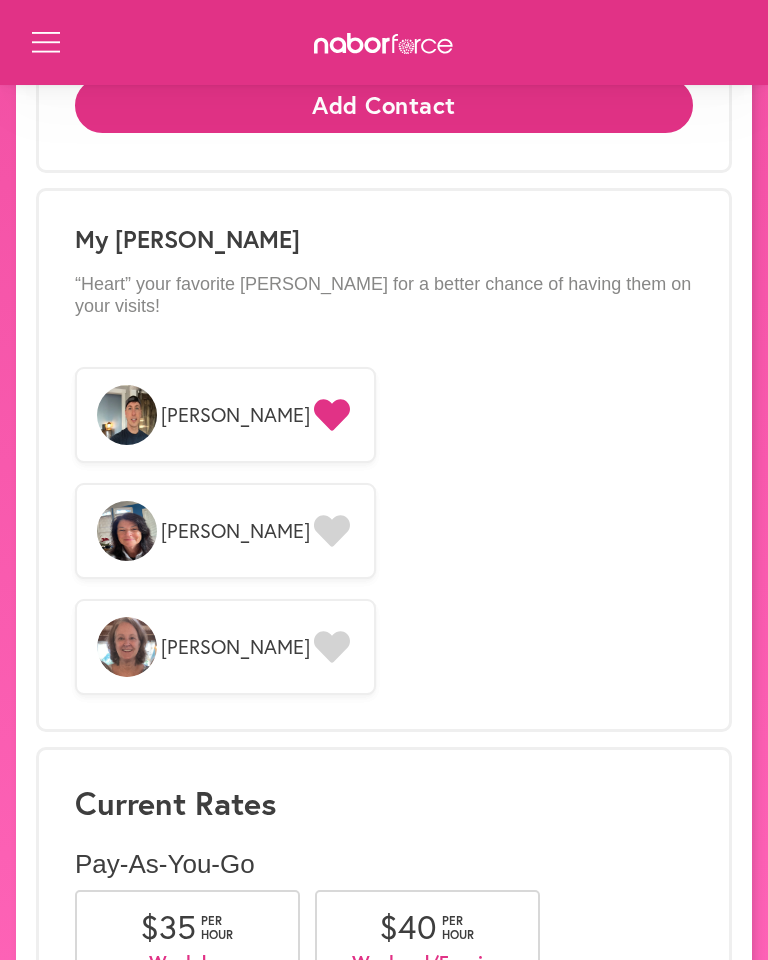 click 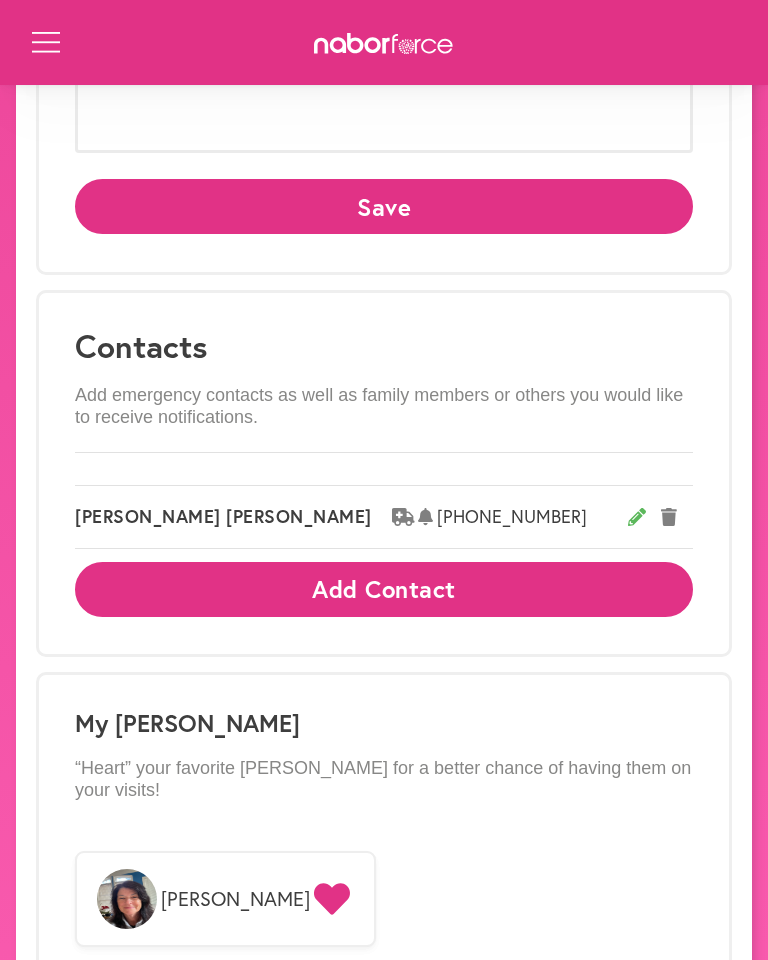 scroll, scrollTop: 1233, scrollLeft: 0, axis: vertical 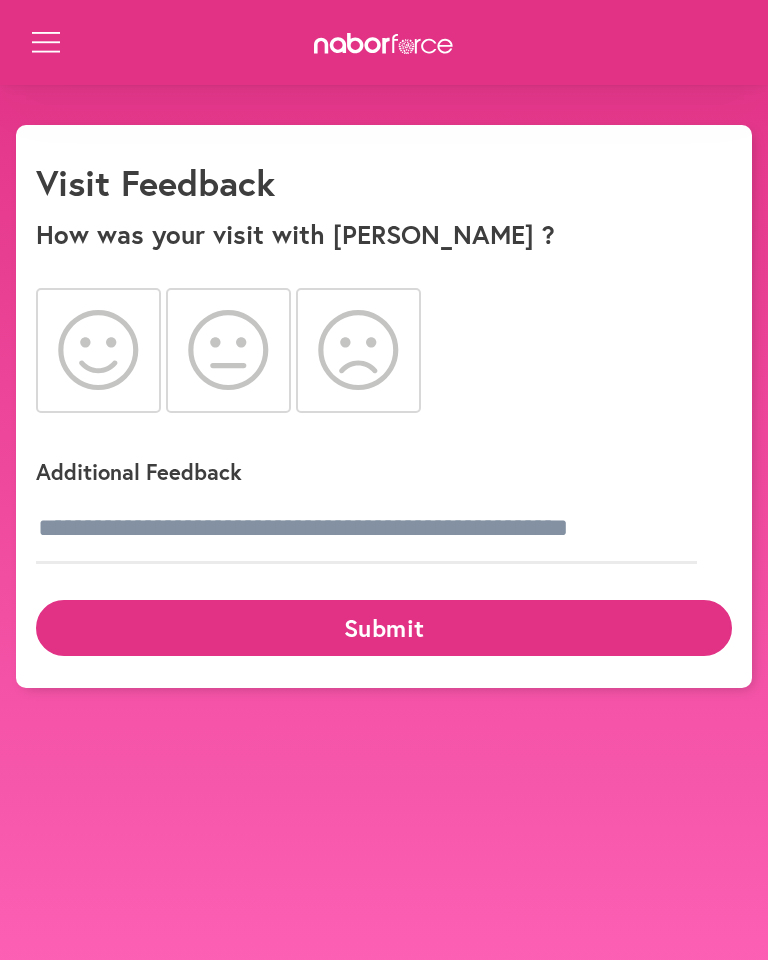 click 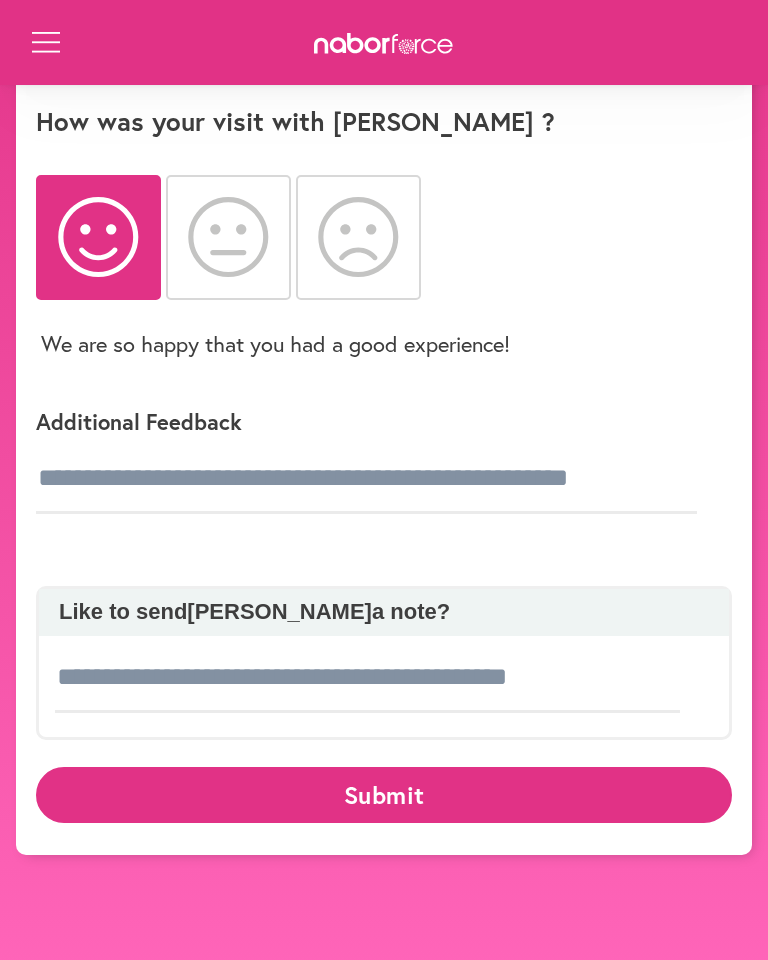scroll, scrollTop: 120, scrollLeft: 0, axis: vertical 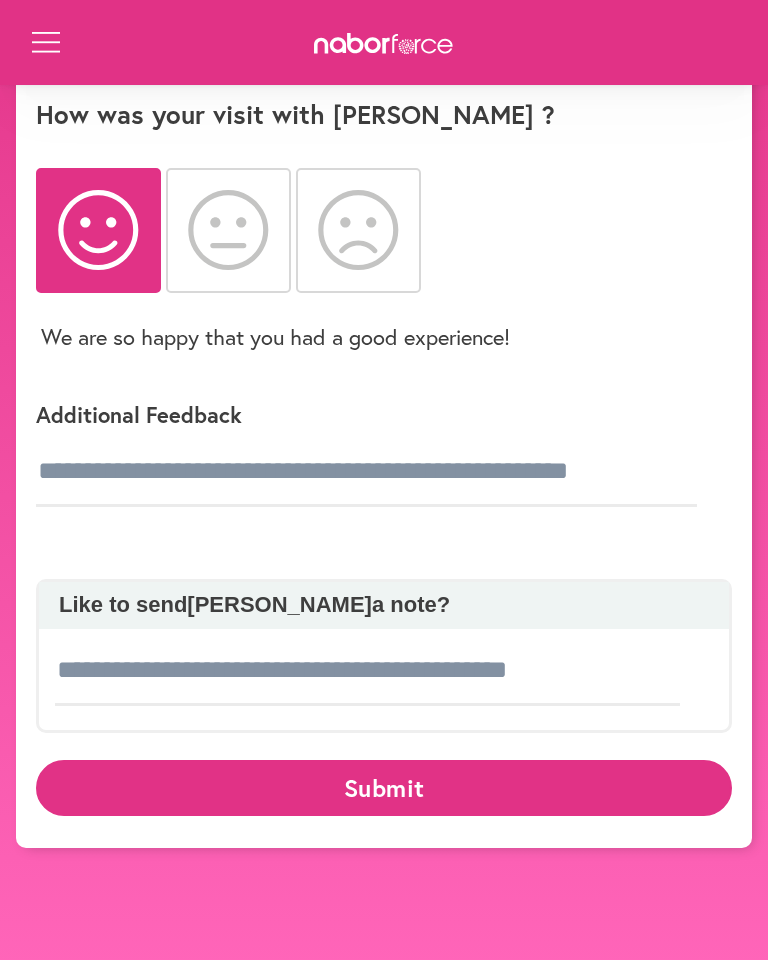 click on "close Book a Visit My Profile Visits Billing Logout Close Menu Open Menu close Visit Feedback How was your visit with   [PERSON_NAME]   ? We are so happy that you had a good experience! Additional Feedback Like to send  [PERSON_NAME]  a note? Submit" at bounding box center [384, 422] 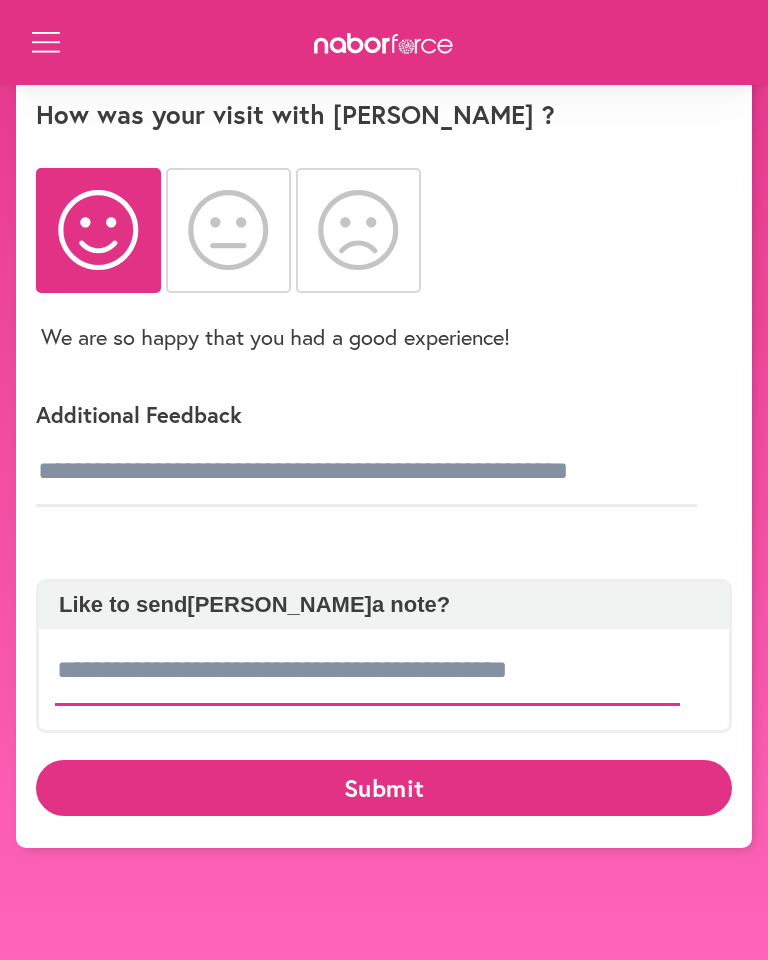 click at bounding box center (367, 671) 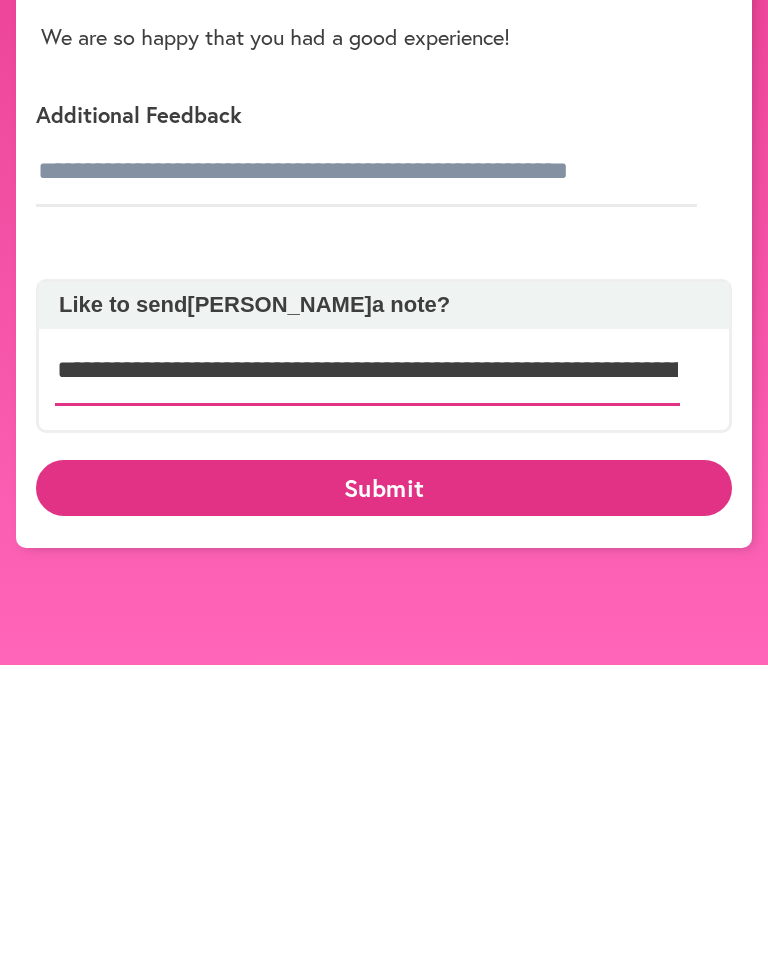 type on "**********" 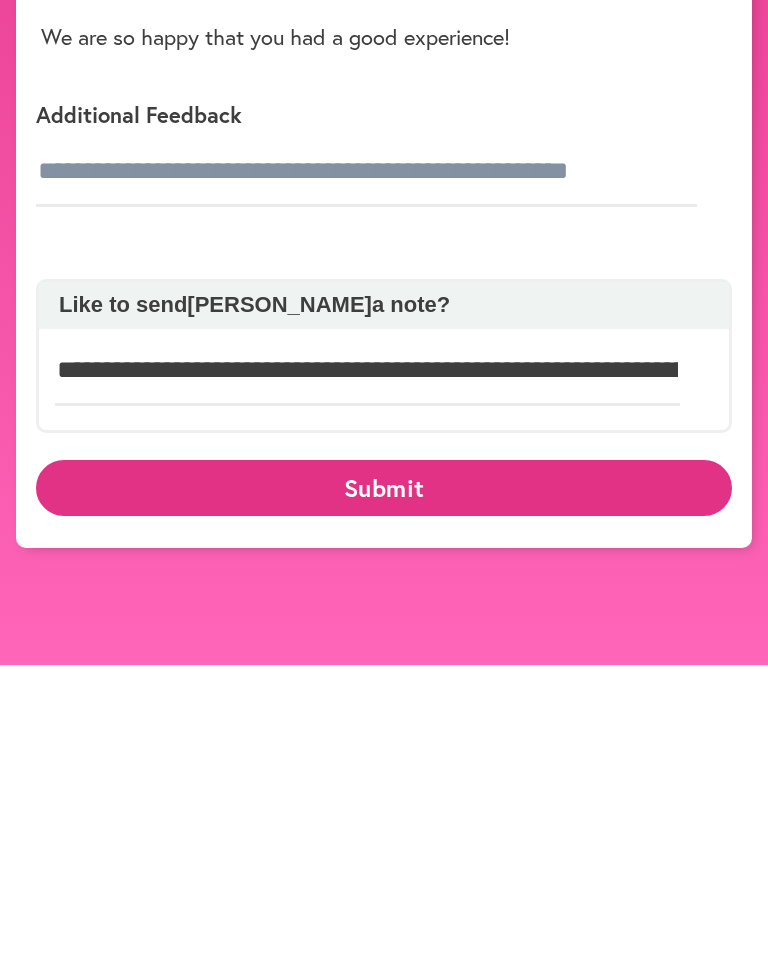 click on "Submit" at bounding box center (384, 782) 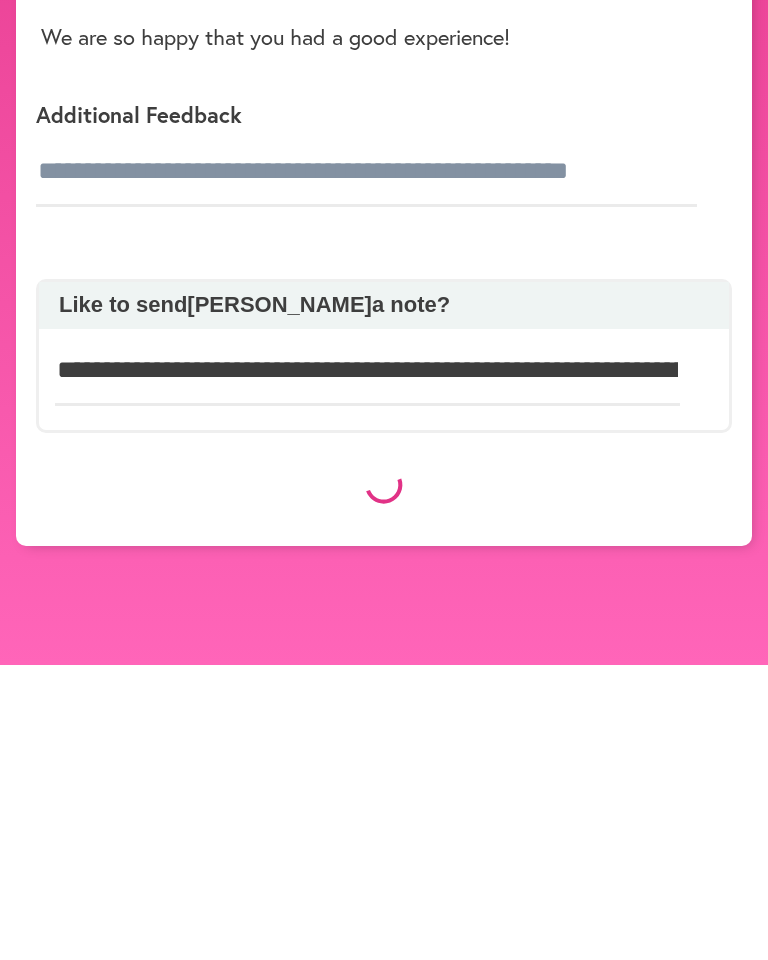 scroll, scrollTop: 120, scrollLeft: 0, axis: vertical 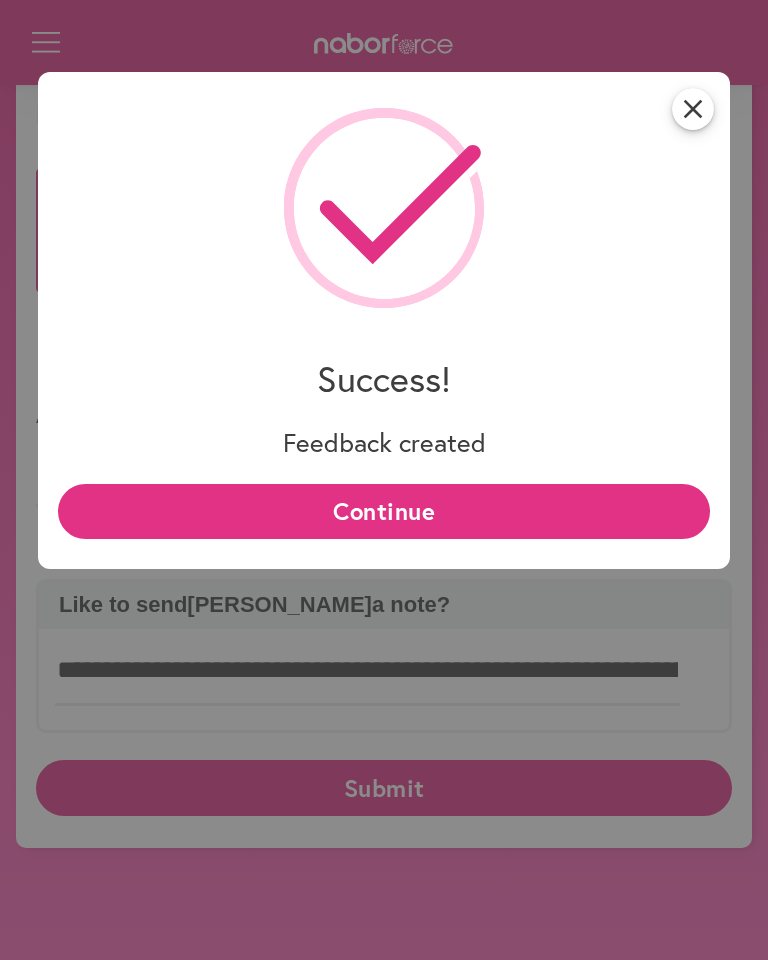 click on "Continue" at bounding box center [383, 511] 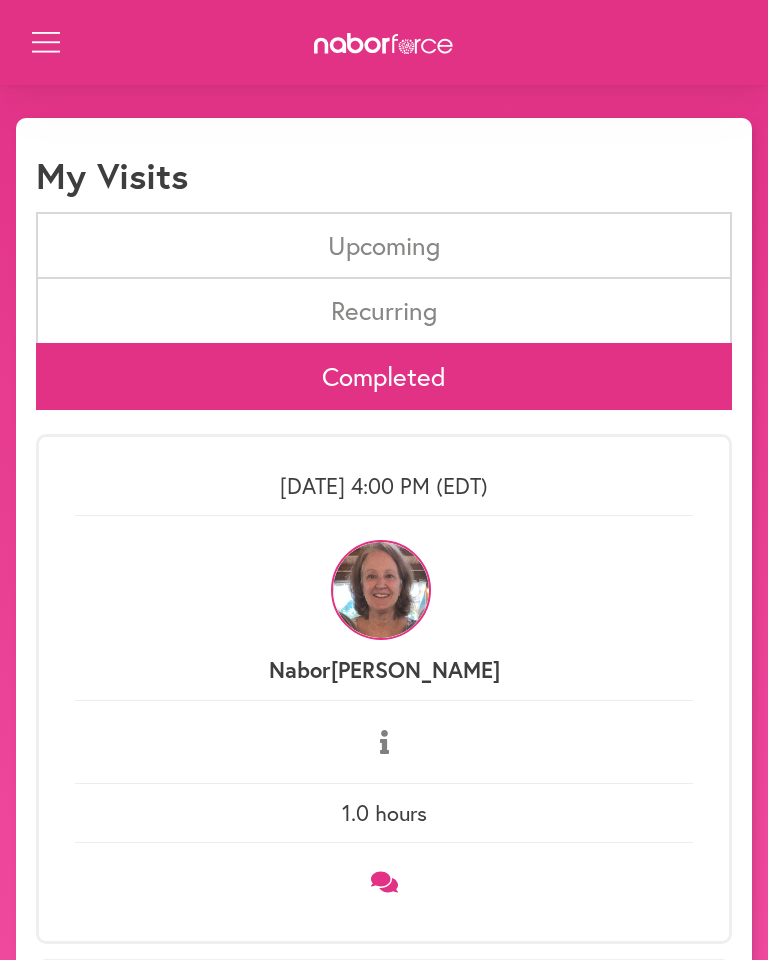 scroll, scrollTop: 0, scrollLeft: 0, axis: both 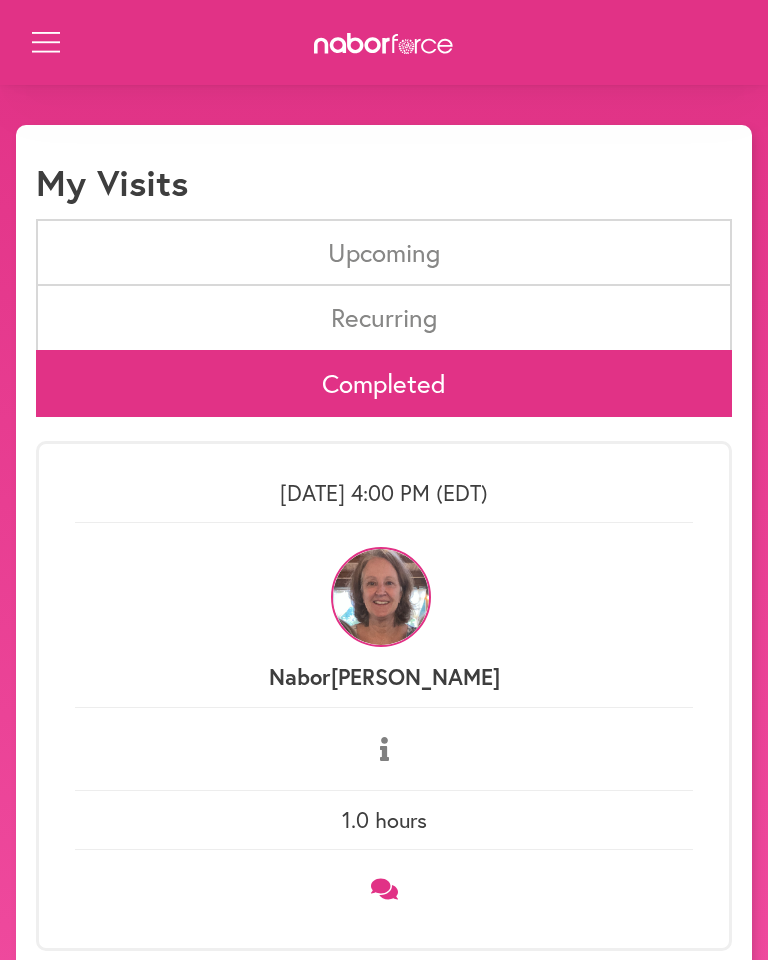 click at bounding box center [381, 597] 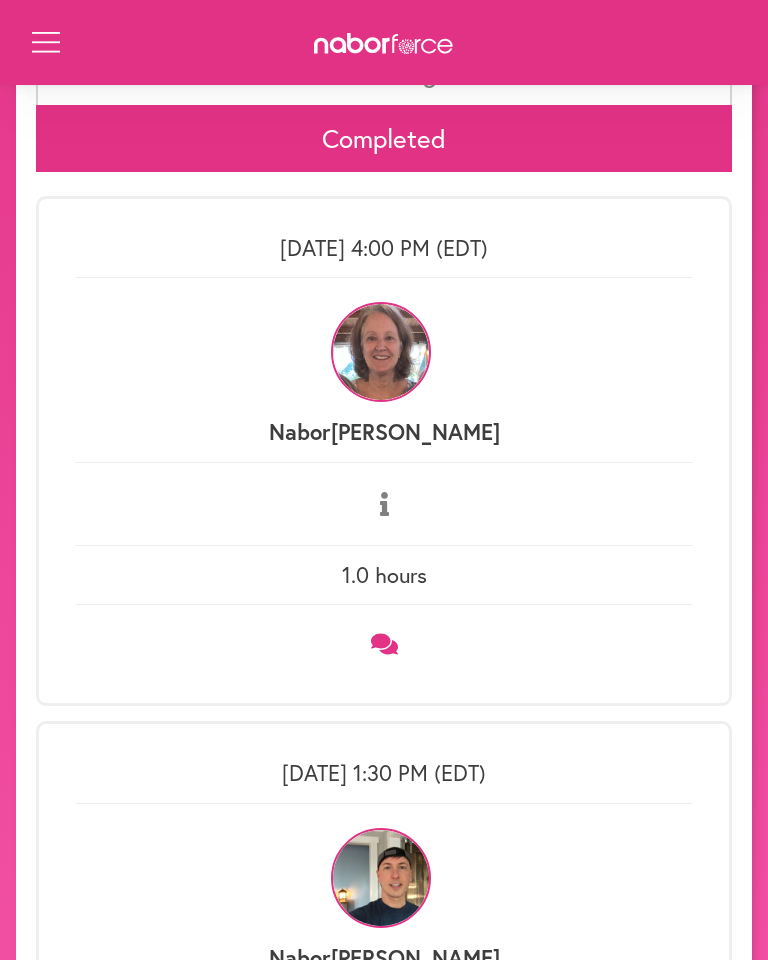 scroll, scrollTop: 247, scrollLeft: 0, axis: vertical 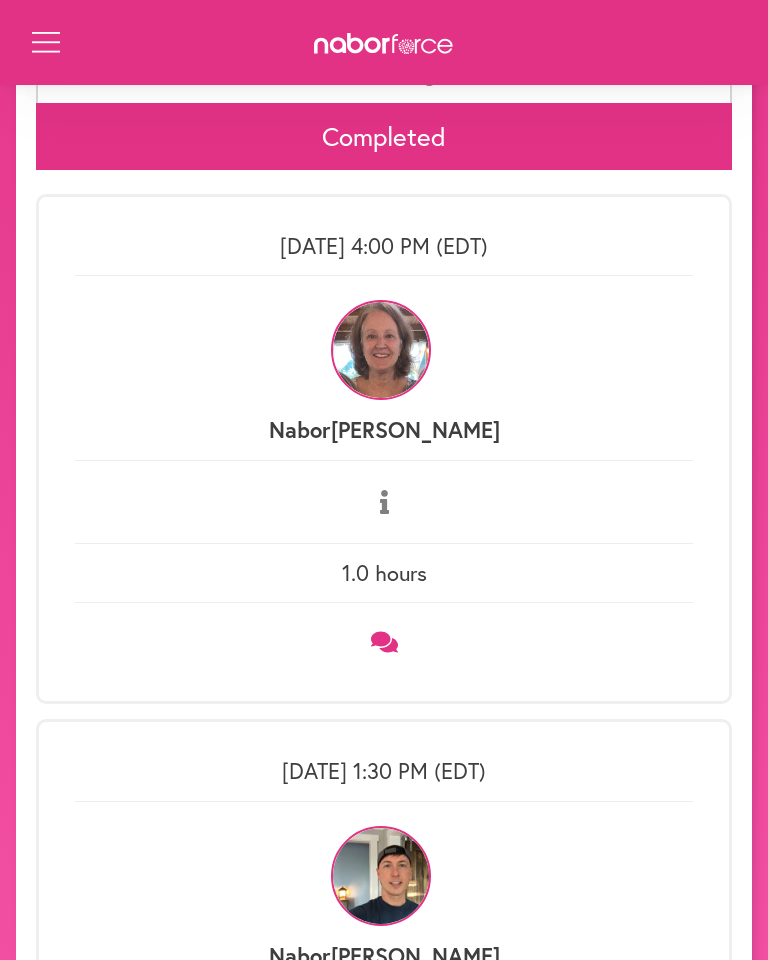 click 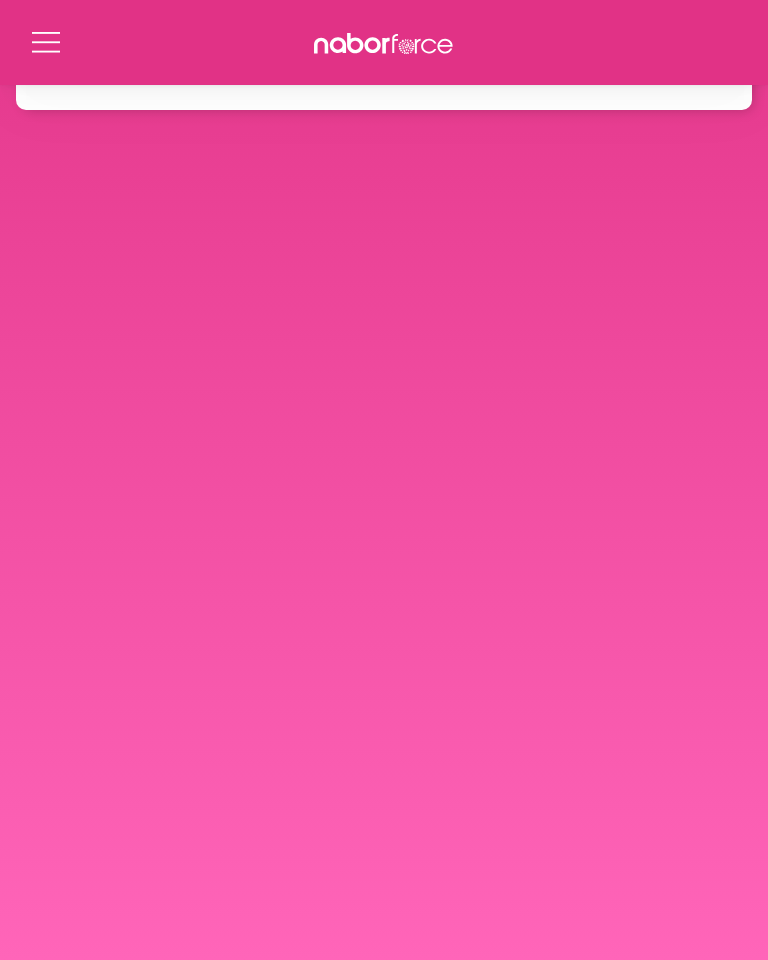 scroll, scrollTop: 0, scrollLeft: 0, axis: both 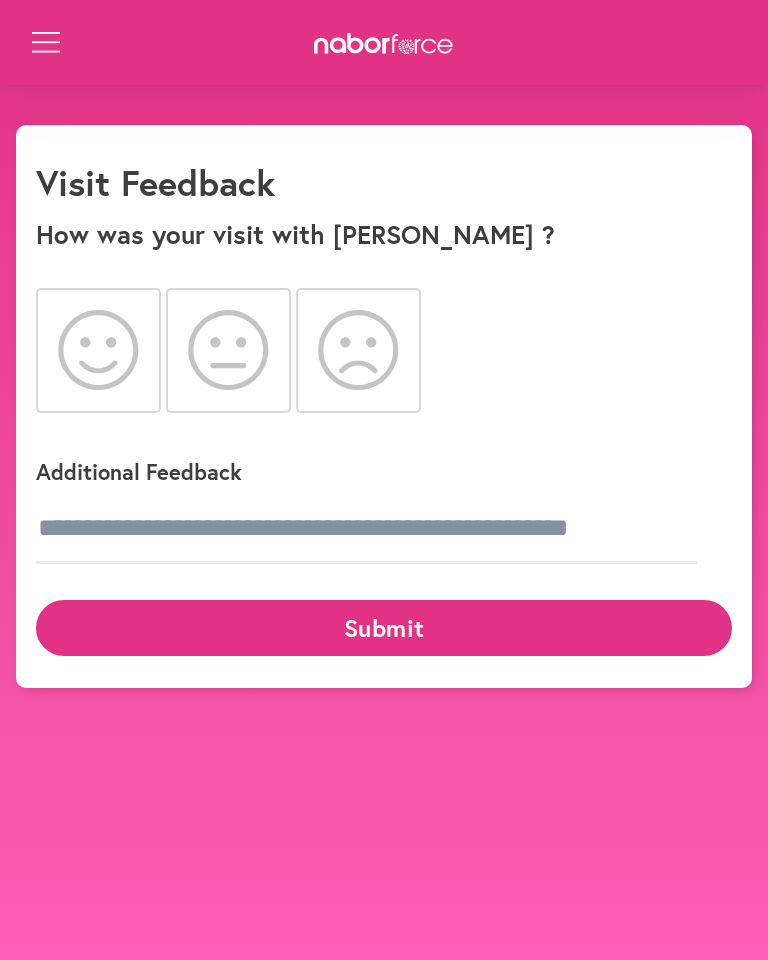 click 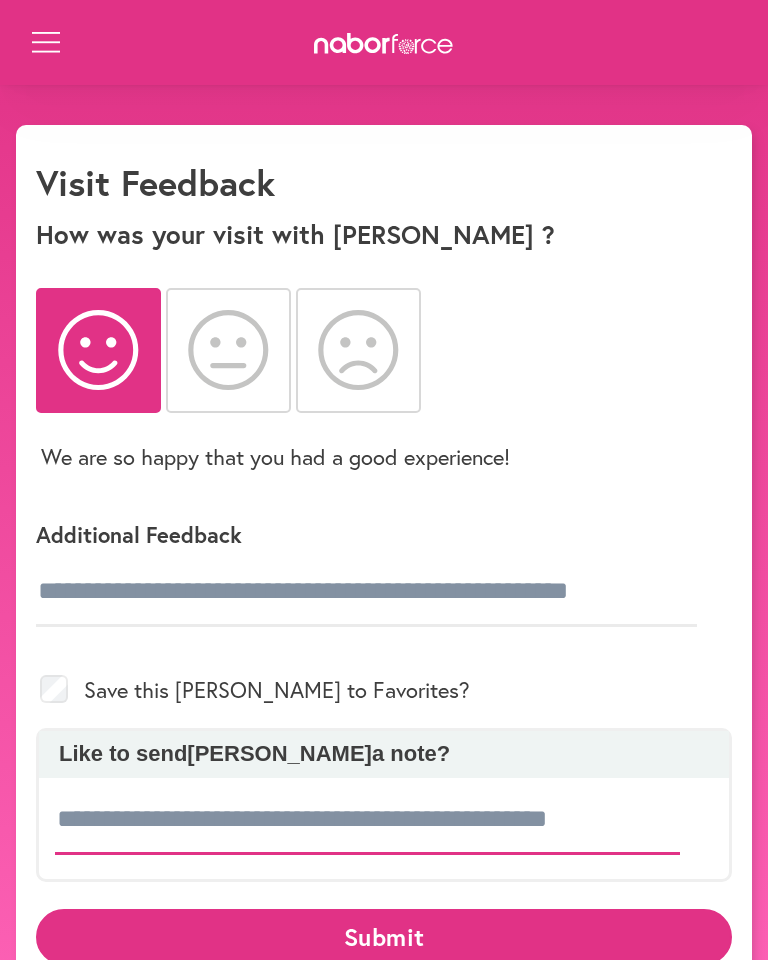 click at bounding box center [367, 820] 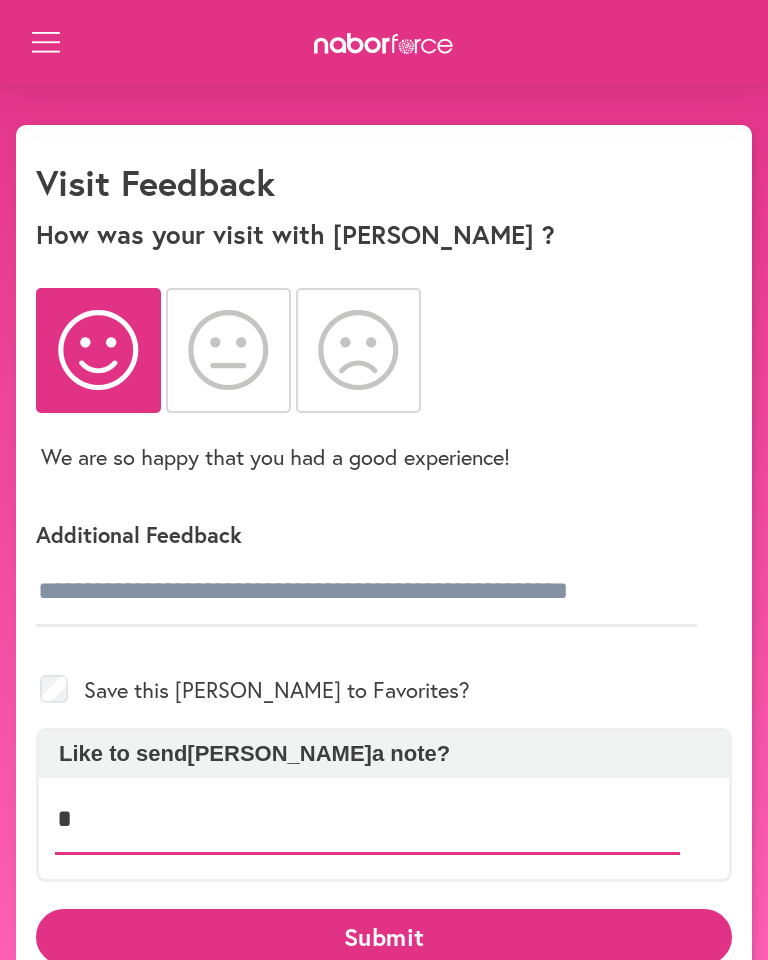 scroll, scrollTop: 145, scrollLeft: 0, axis: vertical 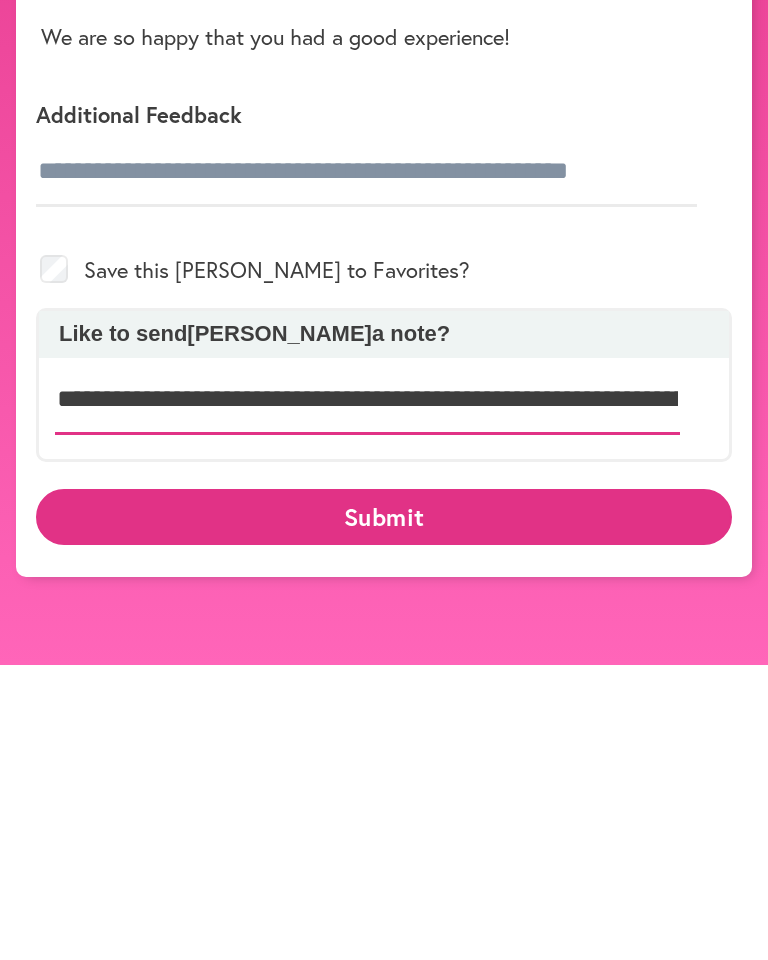 type on "**********" 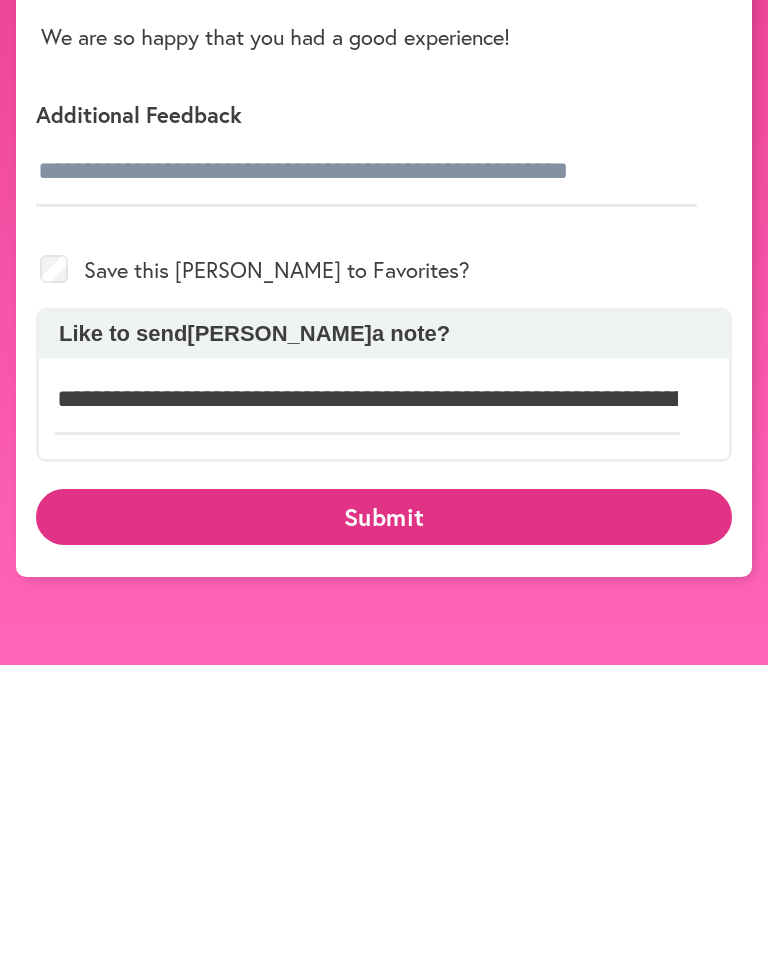 click on "Submit" at bounding box center (384, 811) 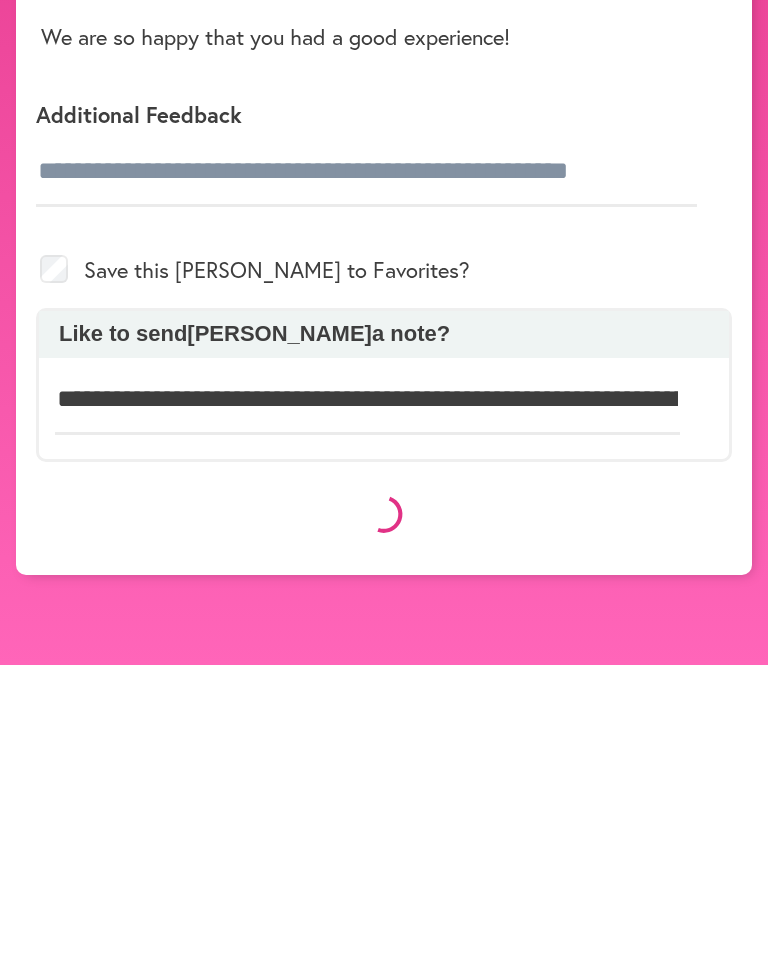 scroll, scrollTop: 120, scrollLeft: 0, axis: vertical 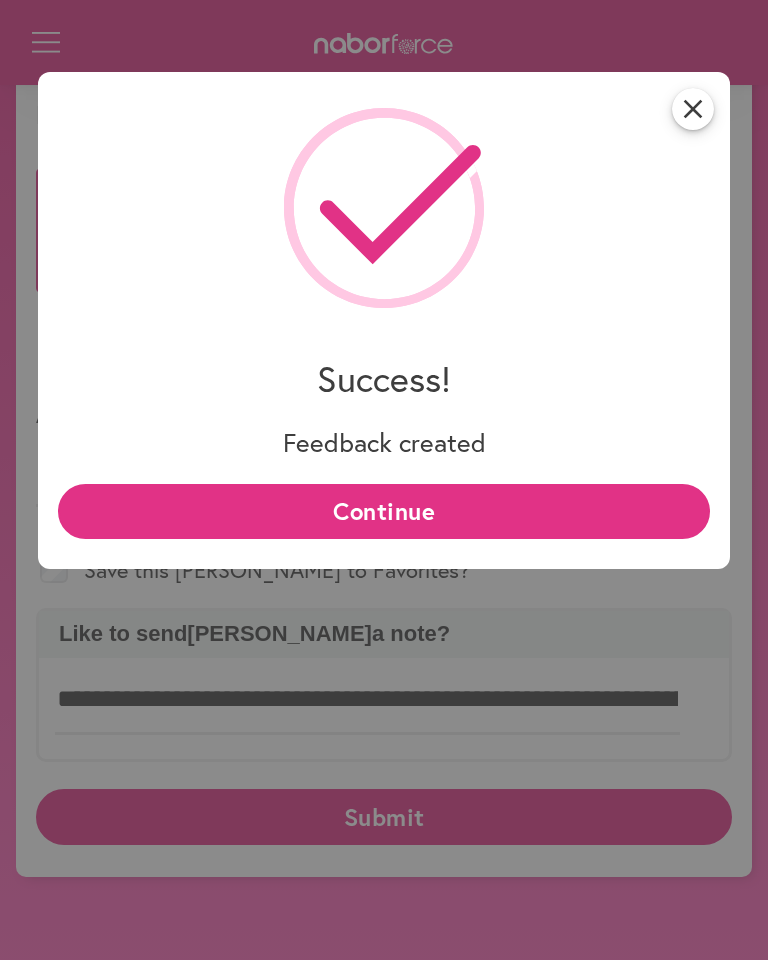 click on "Continue" at bounding box center (383, 511) 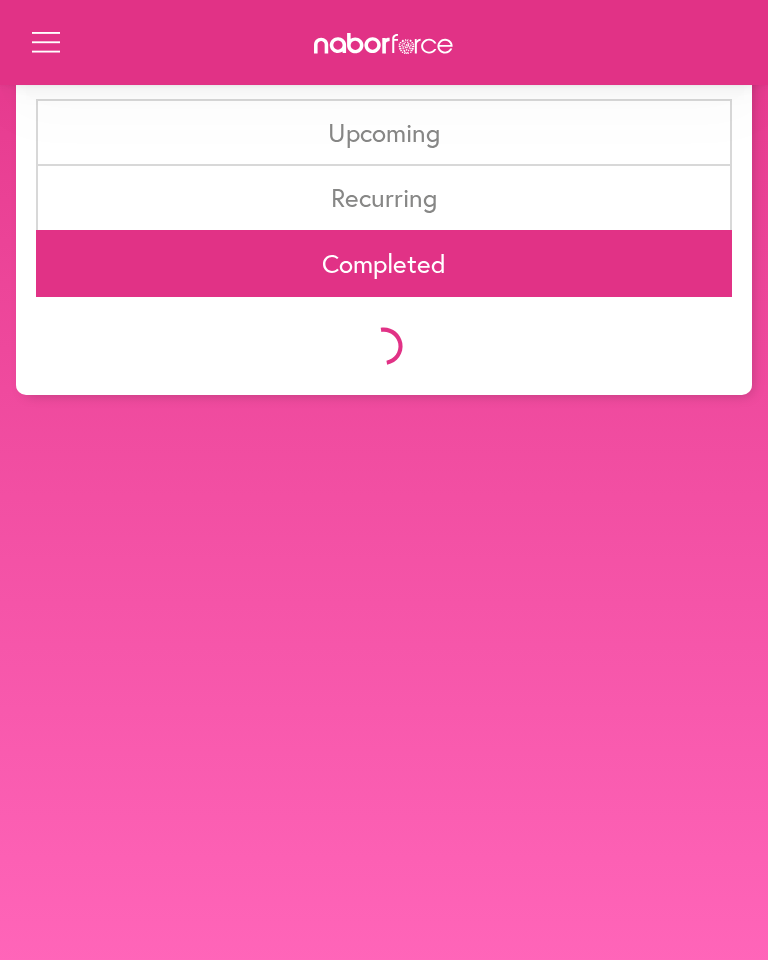 scroll, scrollTop: 0, scrollLeft: 0, axis: both 